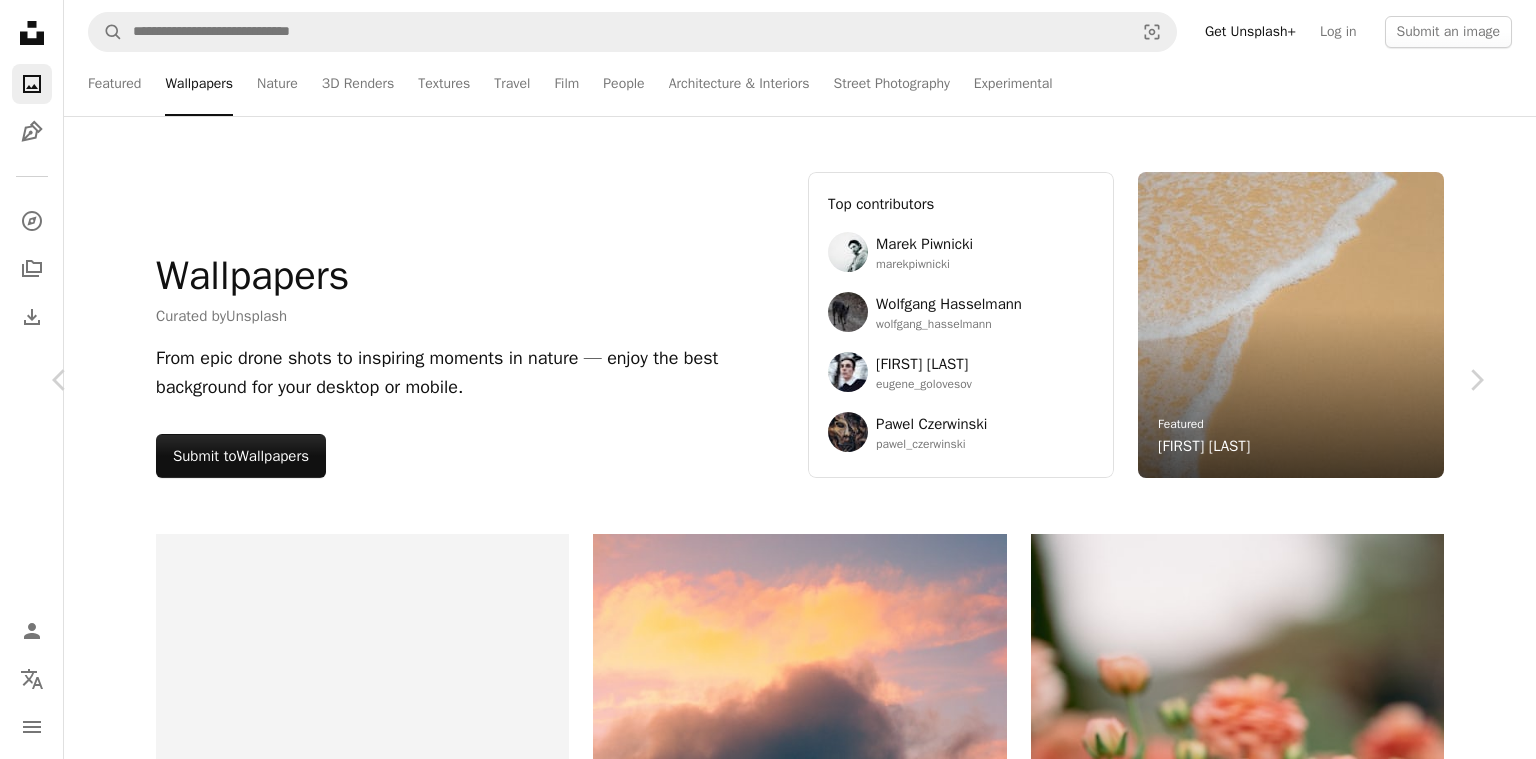 scroll, scrollTop: 0, scrollLeft: 0, axis: both 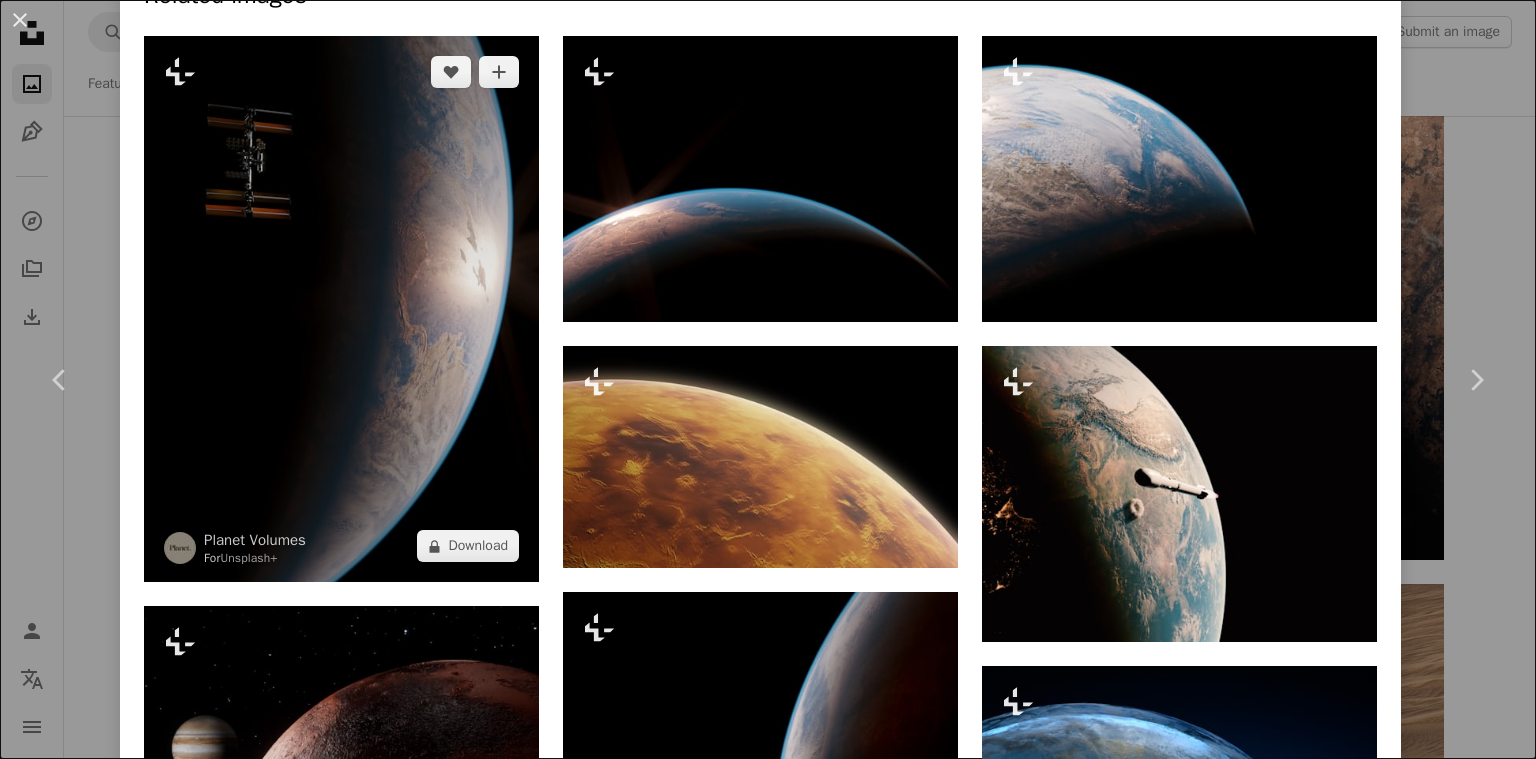 click at bounding box center [341, 309] 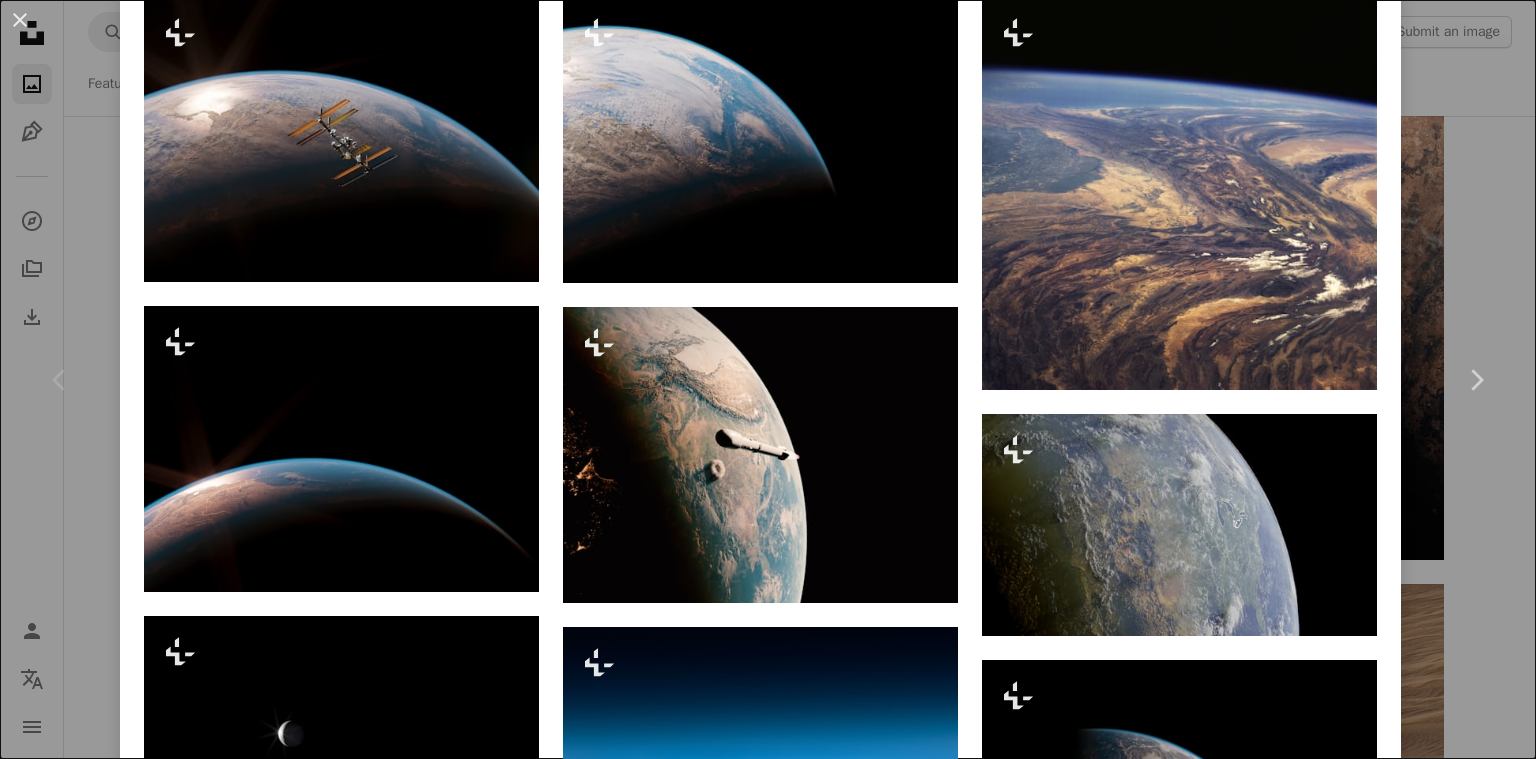 scroll, scrollTop: 1478, scrollLeft: 0, axis: vertical 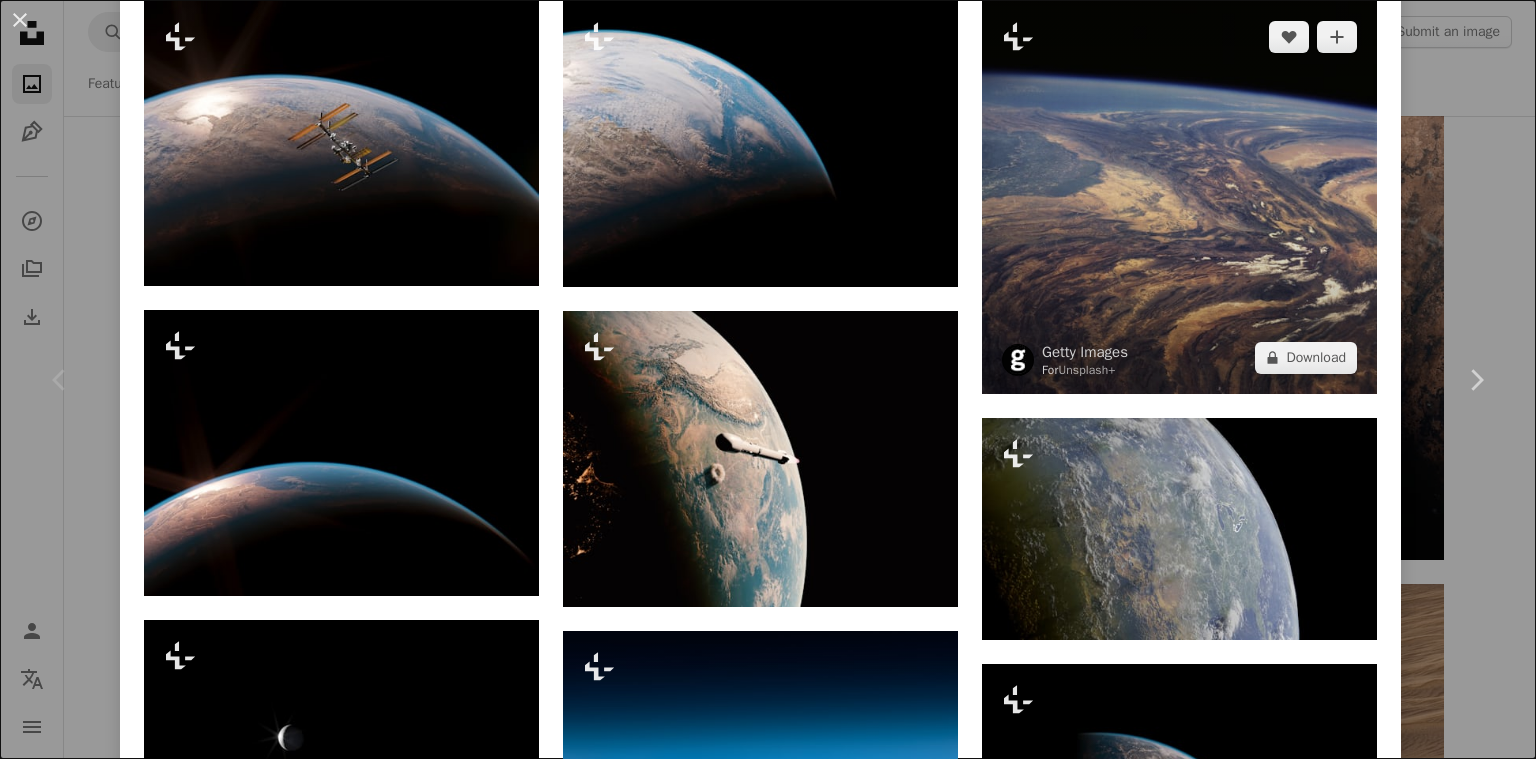 click at bounding box center (1179, 197) 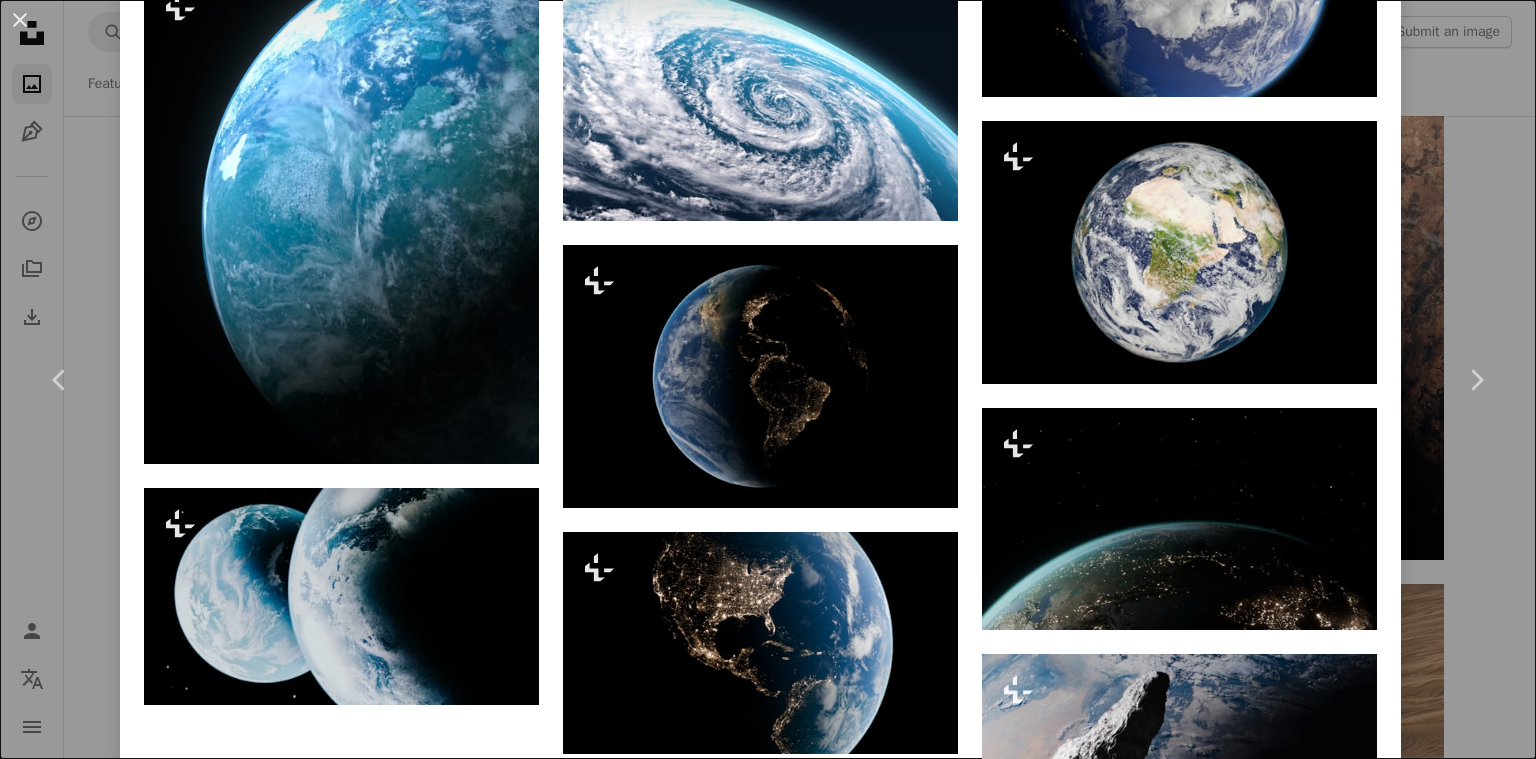 scroll, scrollTop: 4318, scrollLeft: 0, axis: vertical 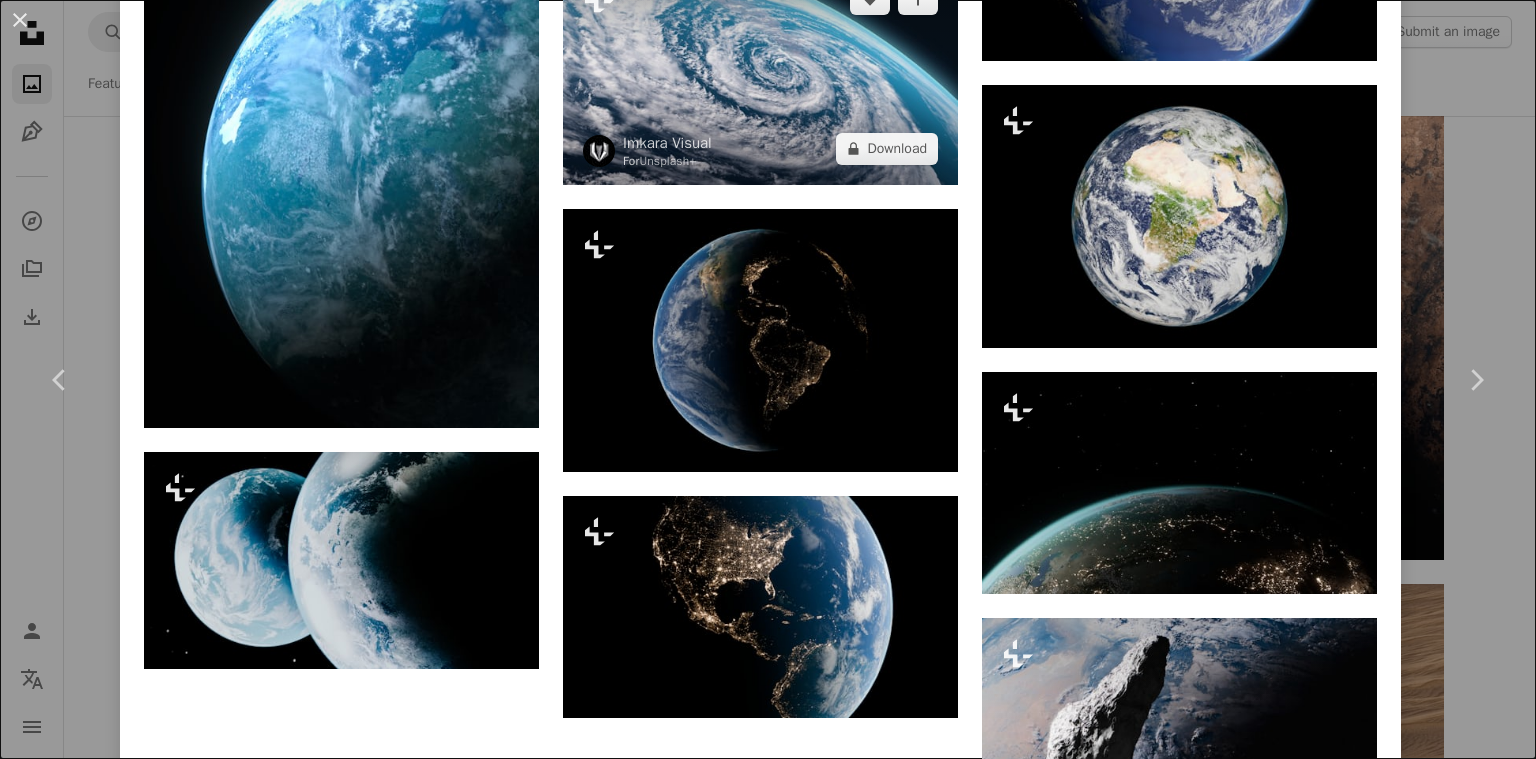 click at bounding box center (760, 74) 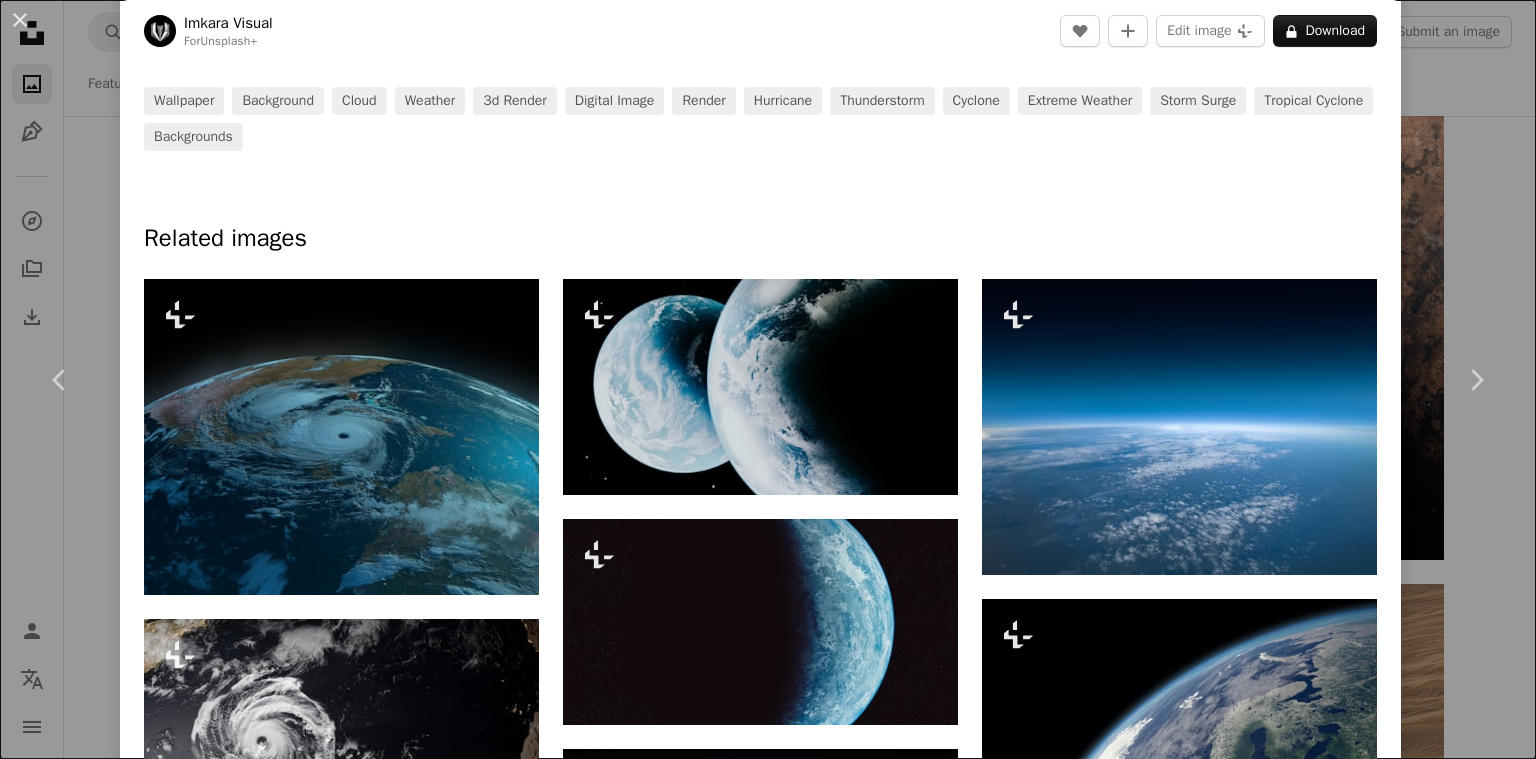 scroll, scrollTop: 0, scrollLeft: 0, axis: both 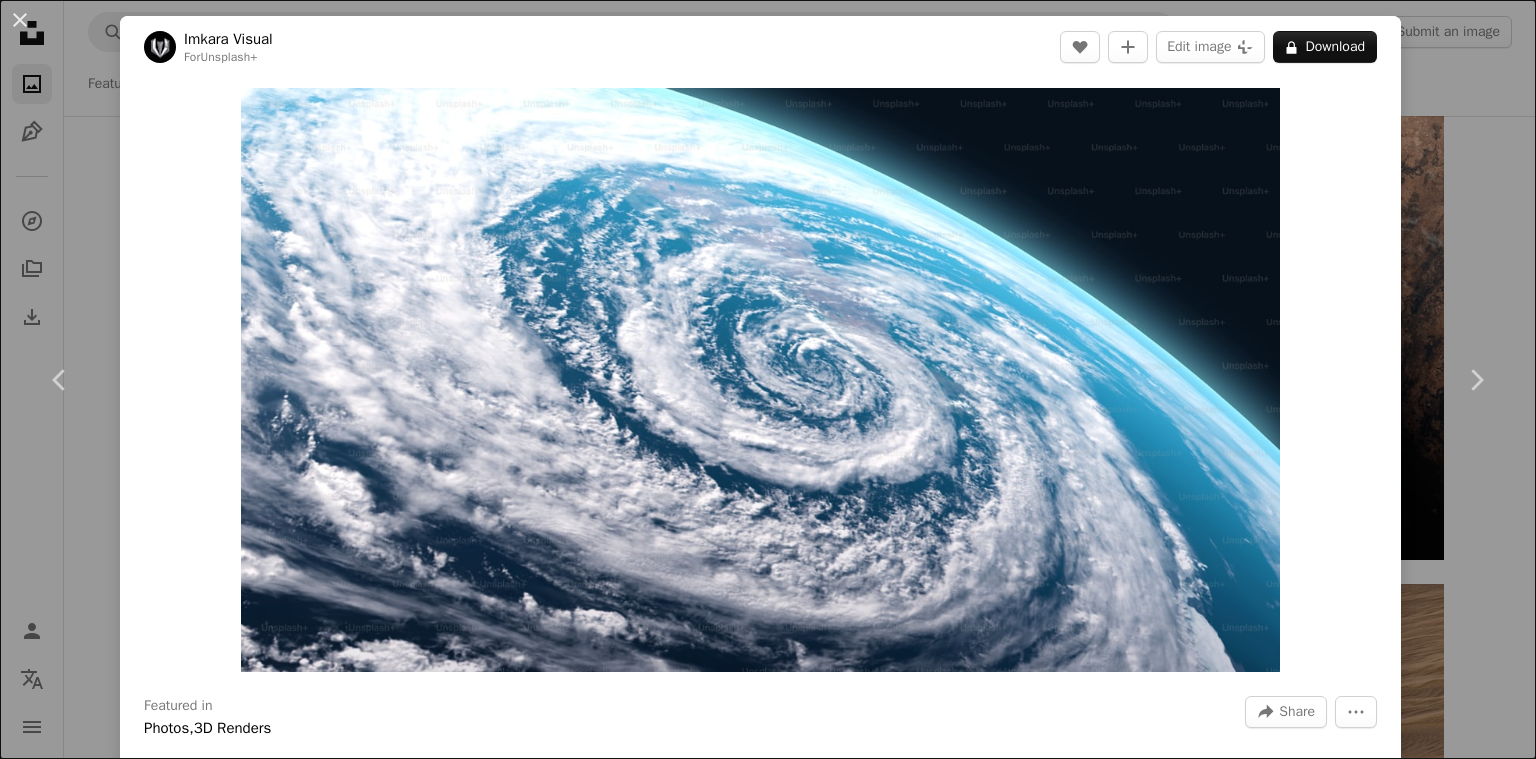 click on "An X shape Chevron left Chevron right [FIRST] [LAST] For  Unsplash+ A heart A plus sign Edit image   Plus sign for Unsplash+ A lock   Download Zoom in Featured in Photos ,  3D Renders A forward-right arrow Share More Actions Calendar outlined Published on  [MONTH] [DAY], [YEAR] Safety Licensed under the  Unsplash+ License wallpaper background cloud weather 3d render digital image render hurricane thunderstorm cyclone extreme weather storm surge tropical cyclone Backgrounds Related images Plus sign for Unsplash+ A heart A plus sign Resource Database For  Unsplash+ A lock   Download Plus sign for Unsplash+ A heart A plus sign [FIRST] [LAST] For  Unsplash+ A lock   Download Plus sign for Unsplash+ A heart A plus sign [FIRST] [LAST] For  Unsplash+ A lock   Download Plus sign for Unsplash+ A heart A plus sign [FIRST] [LAST] For  Unsplash+ A lock   Download Plus sign for Unsplash+ A heart A plus sign [FIRST] [LAST] For  Unsplash+ A lock   Download Plus sign for Unsplash+ A heart A plus sign [FIRST] [LAST] For  Unsplash+ A lock" at bounding box center (768, 379) 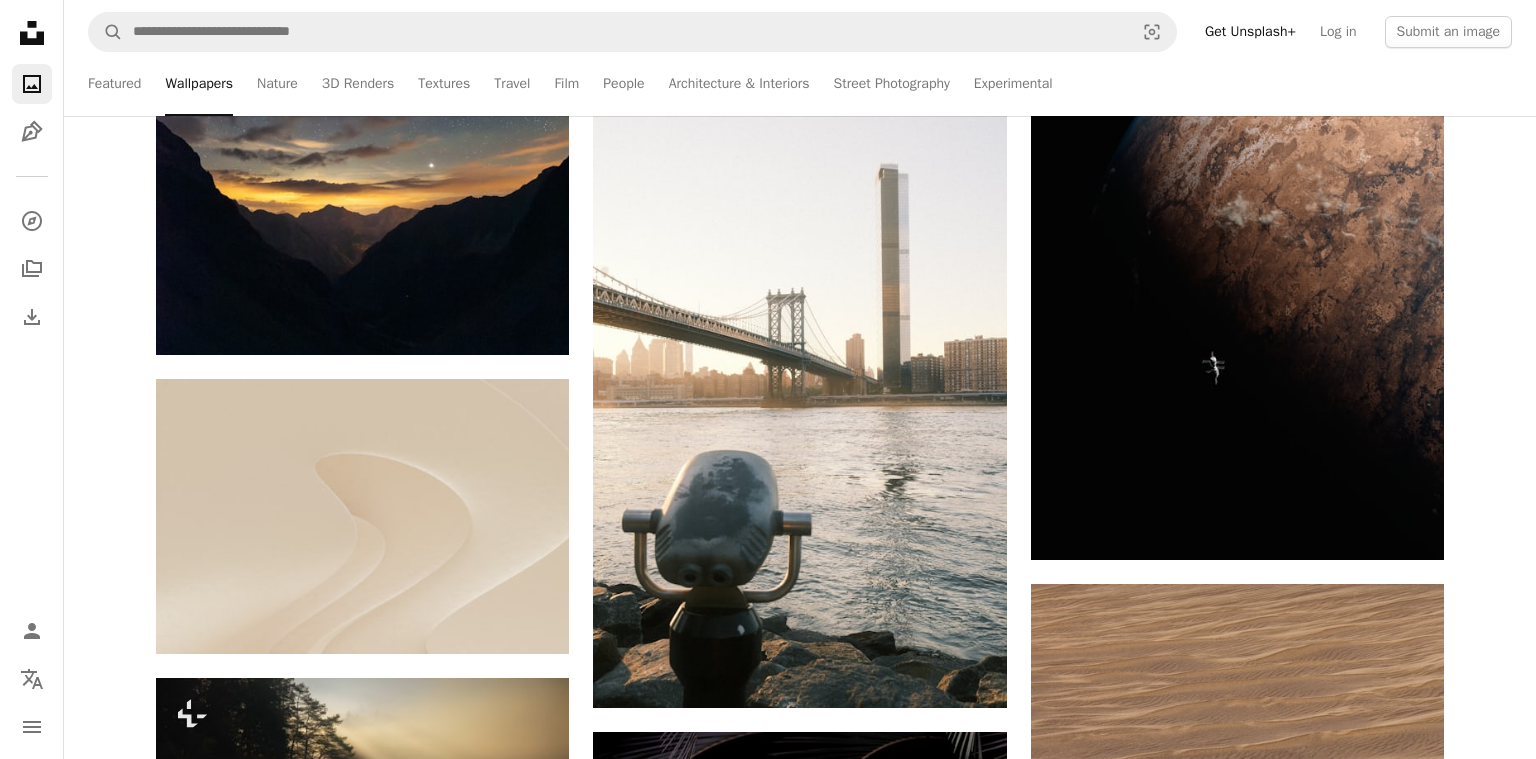 scroll, scrollTop: 4289, scrollLeft: 0, axis: vertical 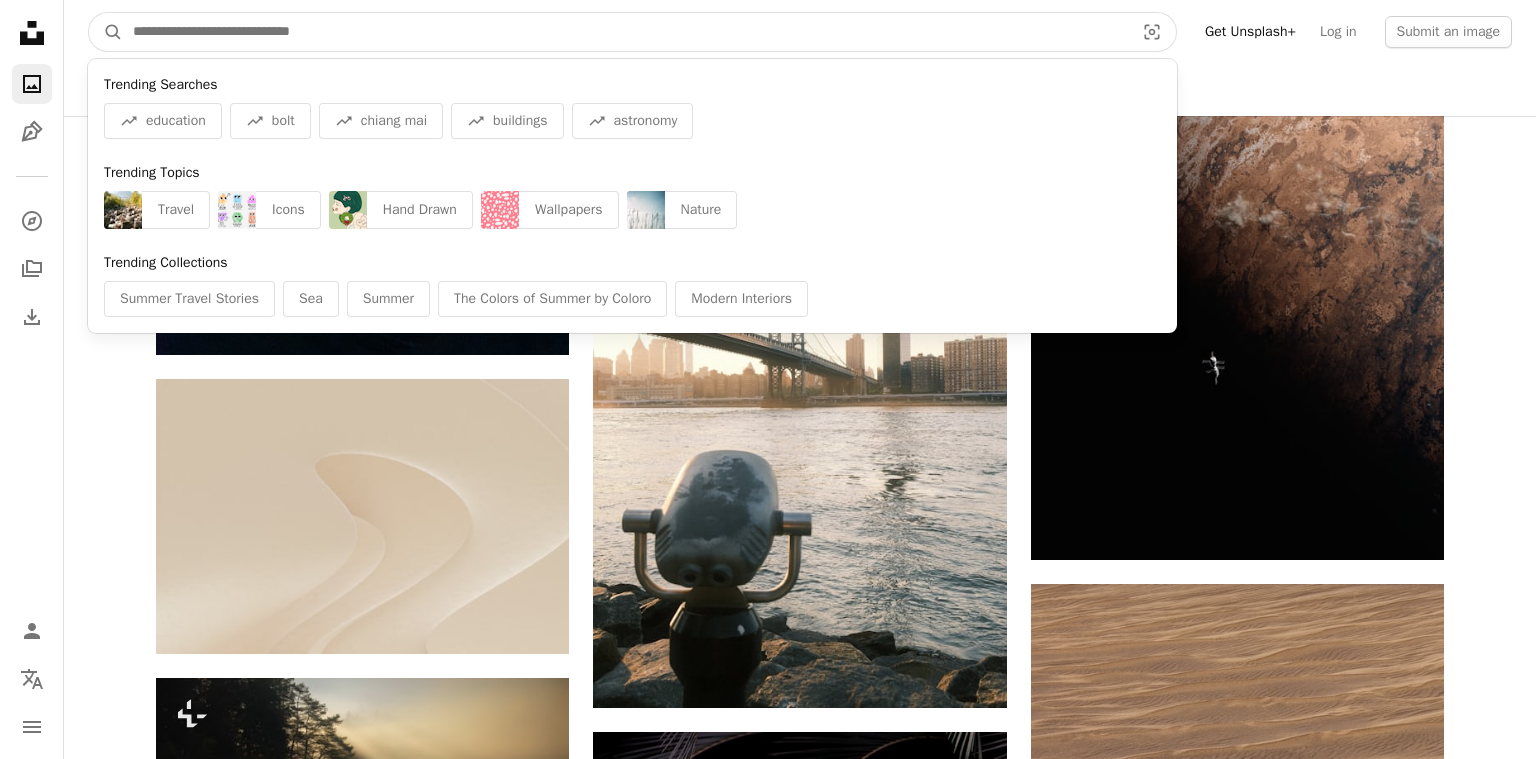 click at bounding box center (625, 32) 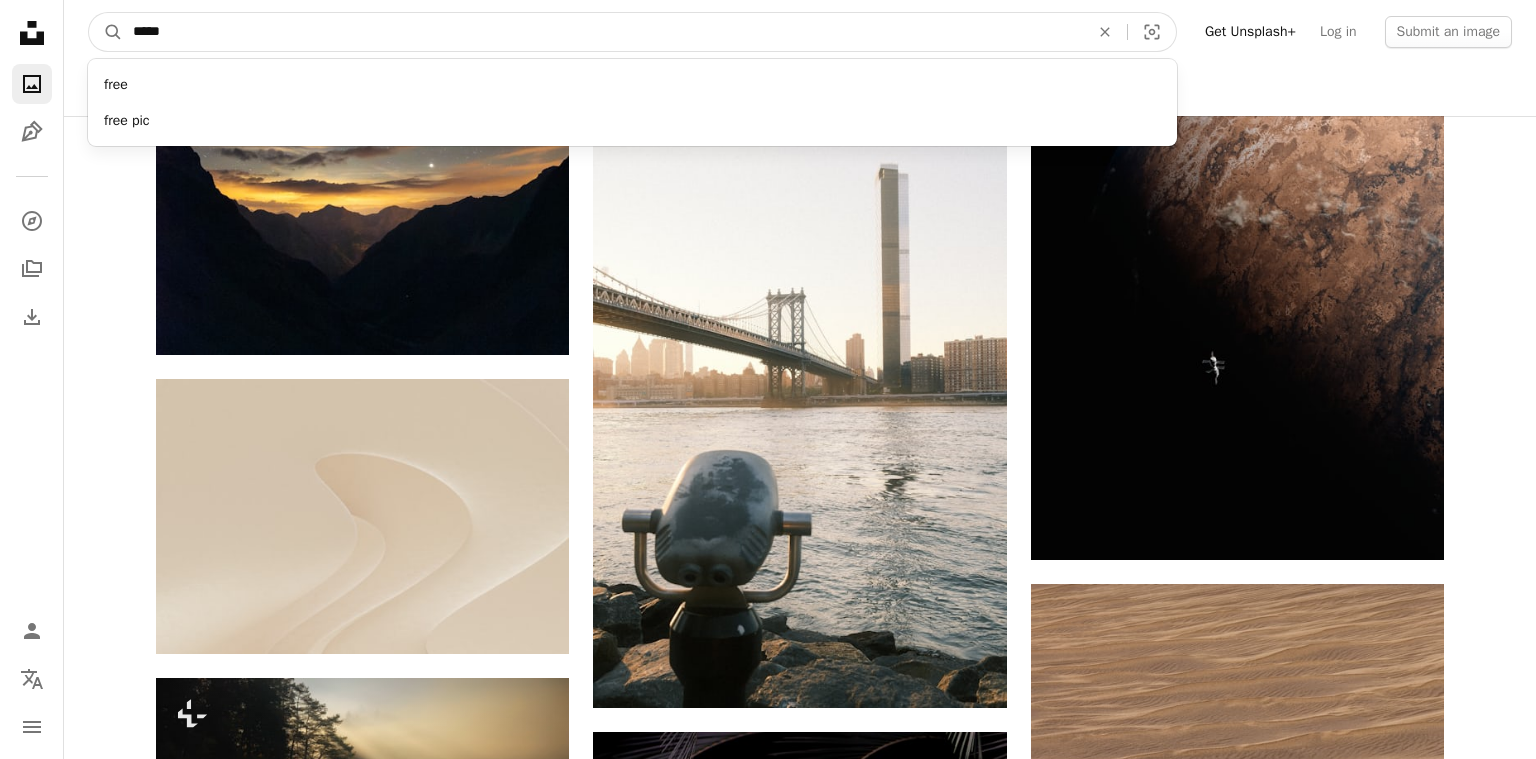 type on "****" 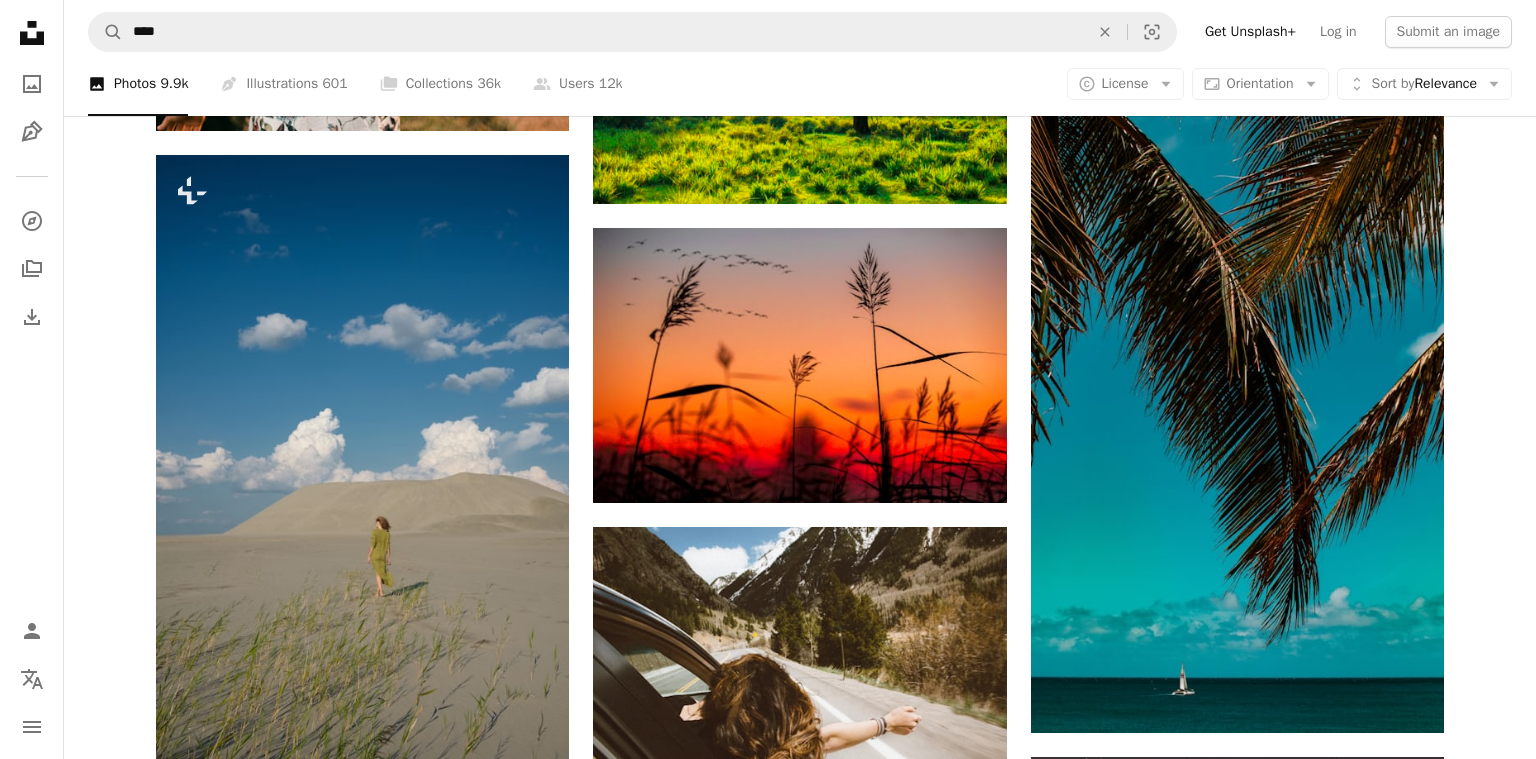 scroll, scrollTop: 2191, scrollLeft: 0, axis: vertical 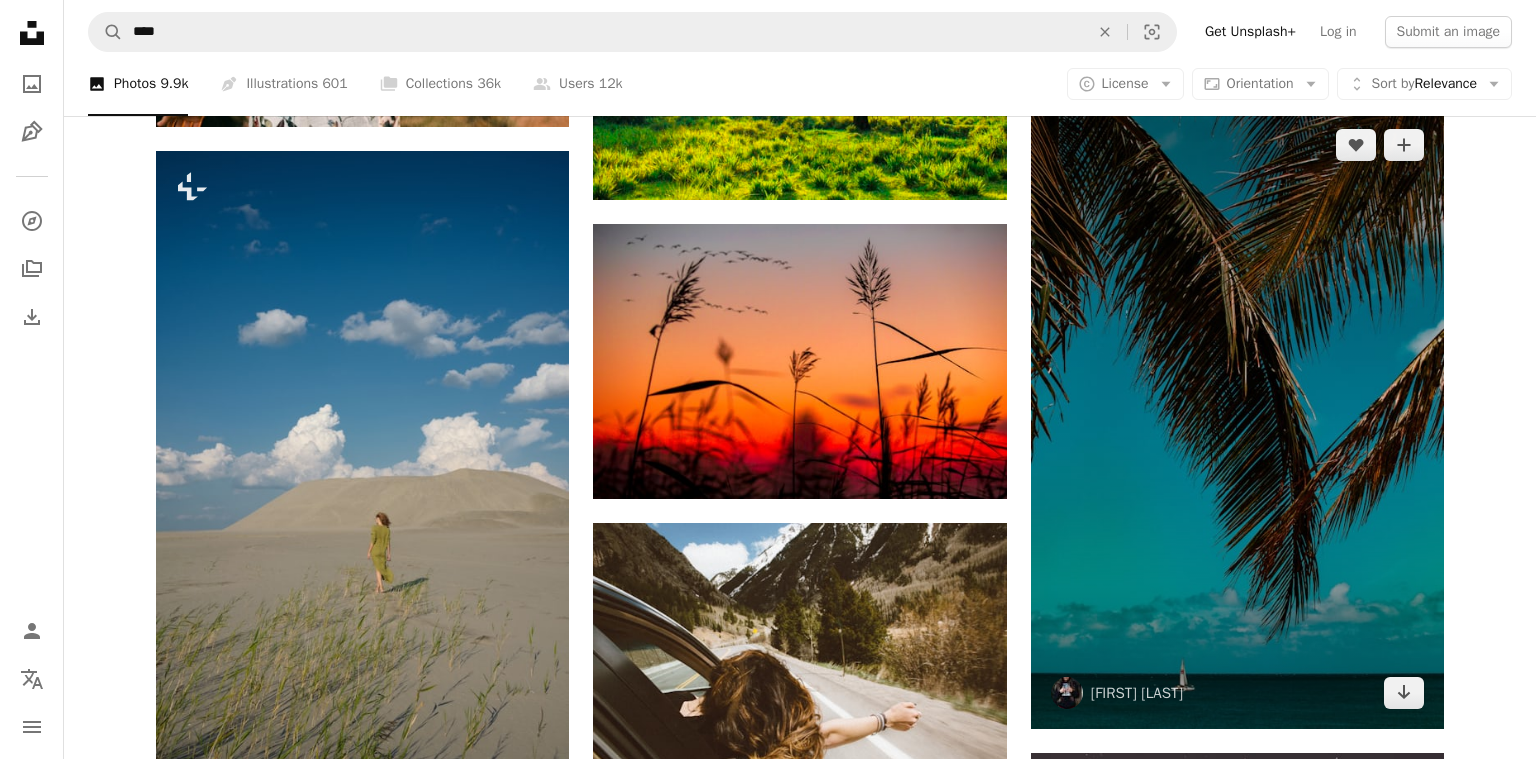 click at bounding box center [1237, 419] 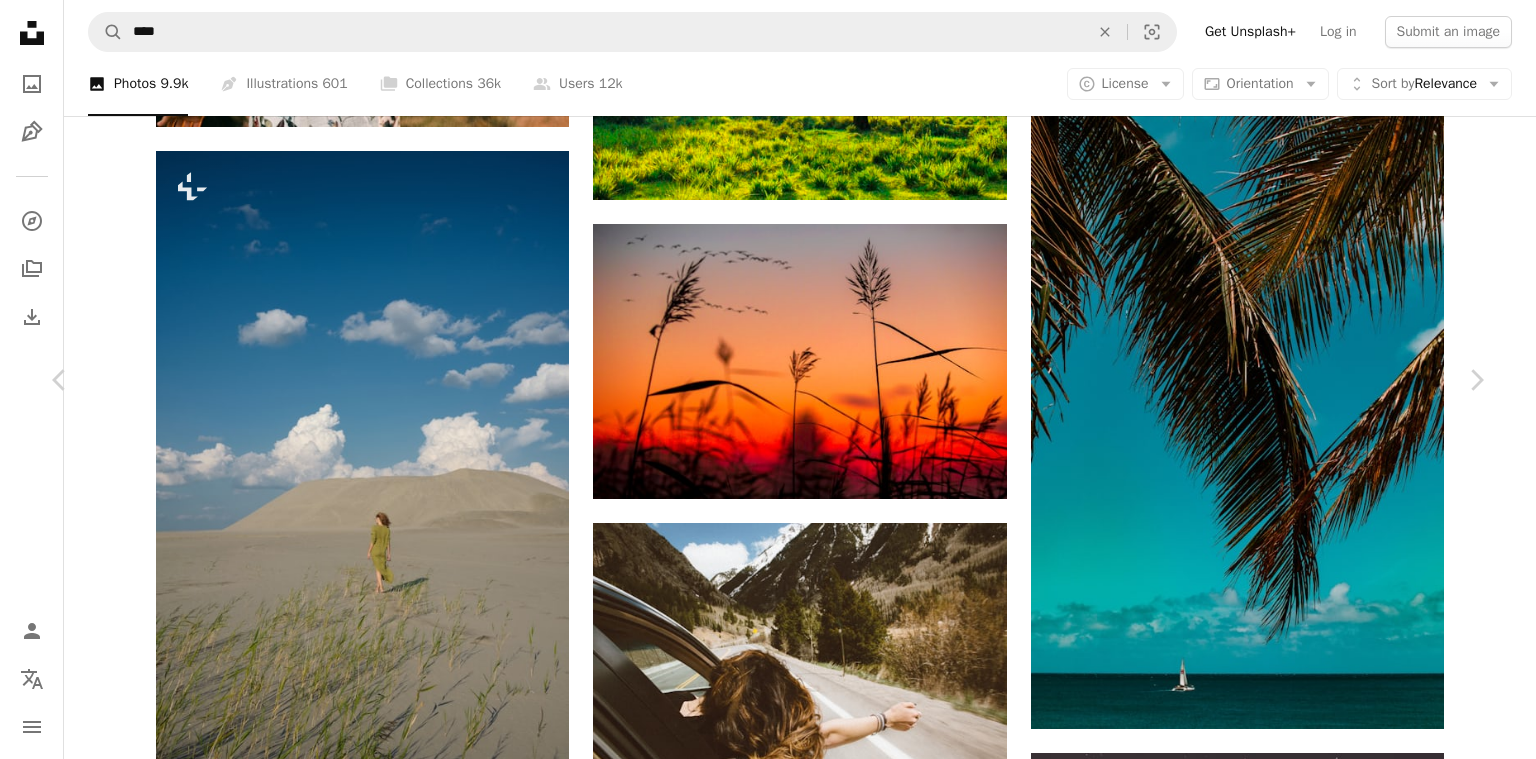 scroll, scrollTop: 7680, scrollLeft: 0, axis: vertical 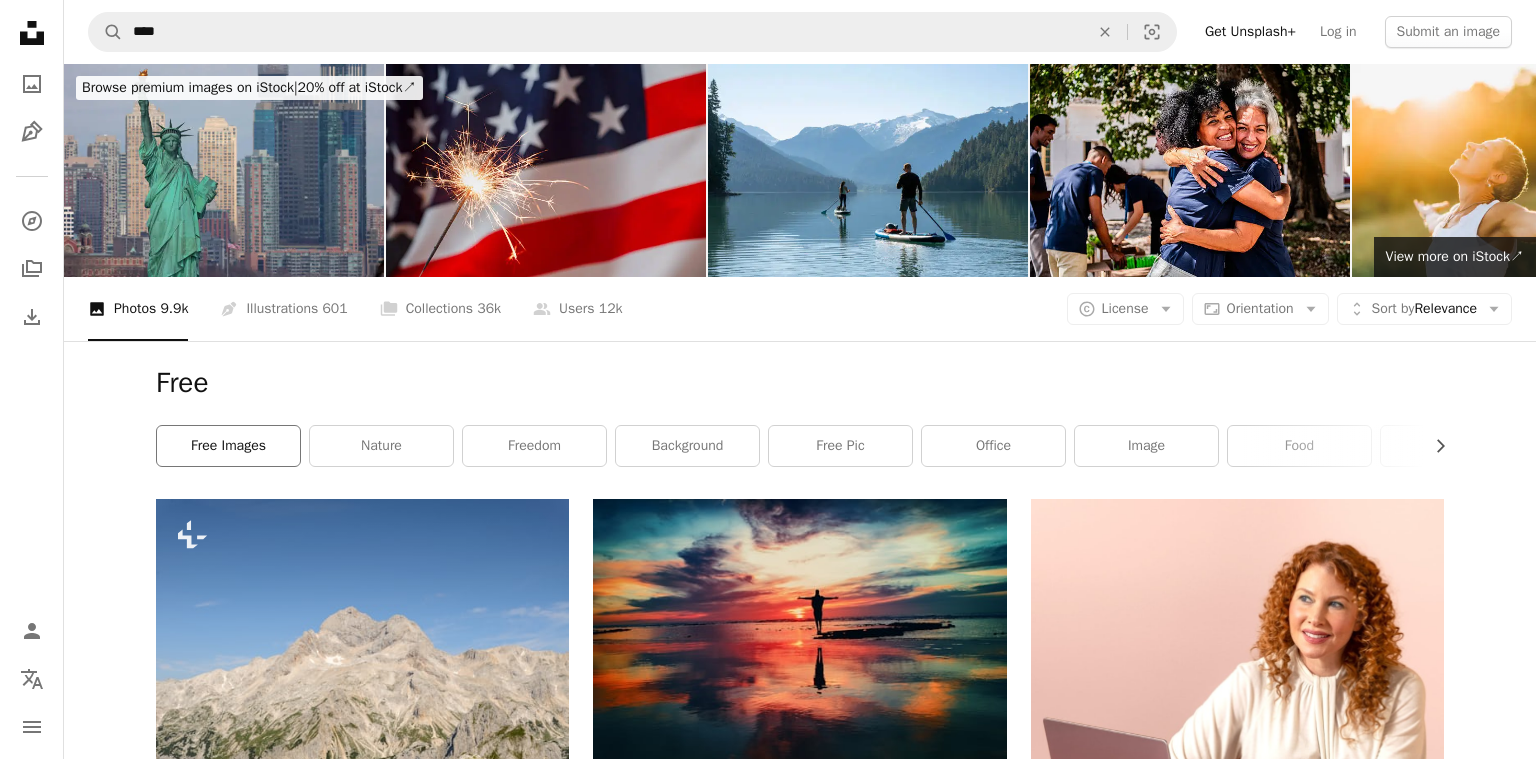 click on "free images" at bounding box center (228, 446) 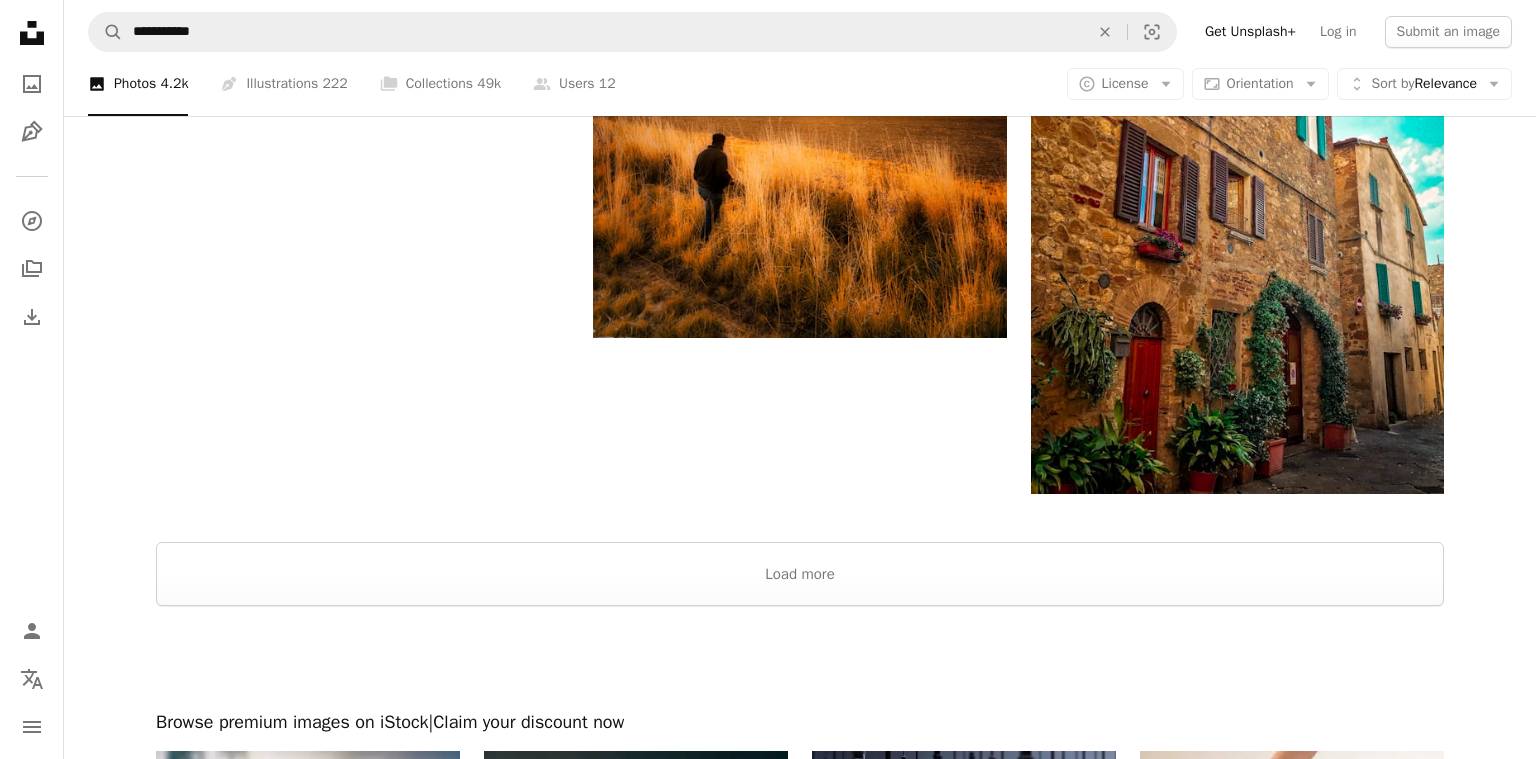 scroll, scrollTop: 3875, scrollLeft: 0, axis: vertical 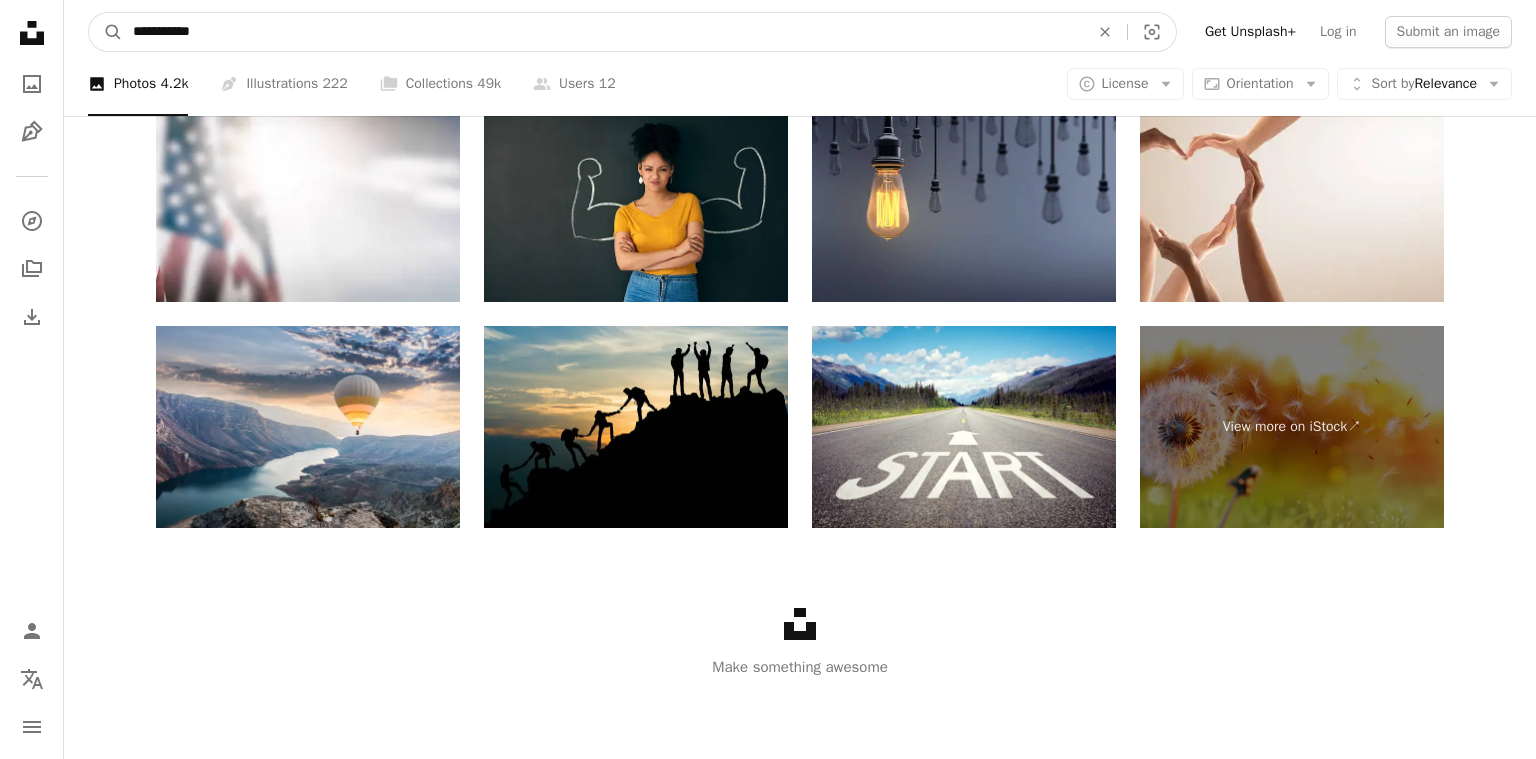 click on "**********" at bounding box center [603, 32] 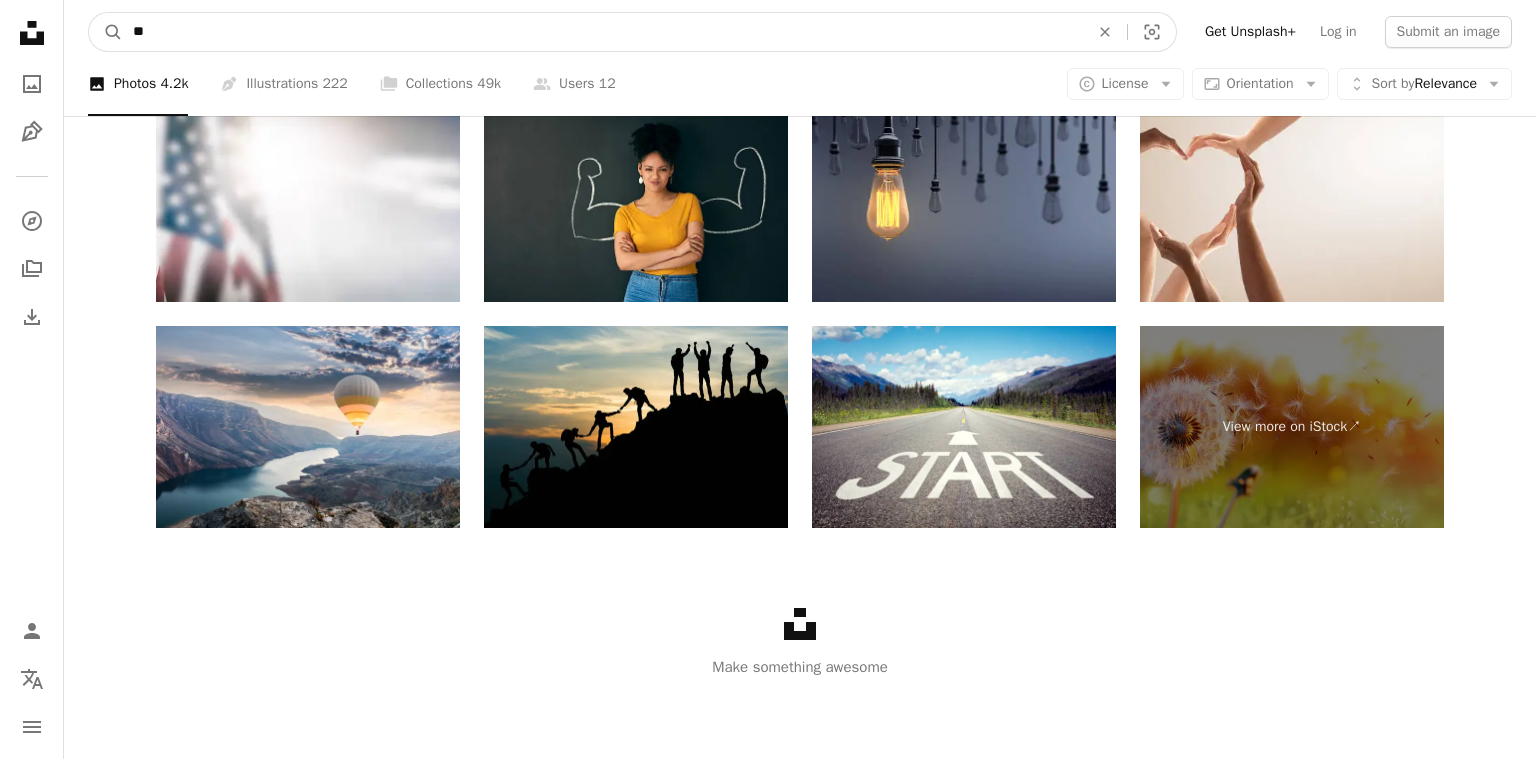 type on "*" 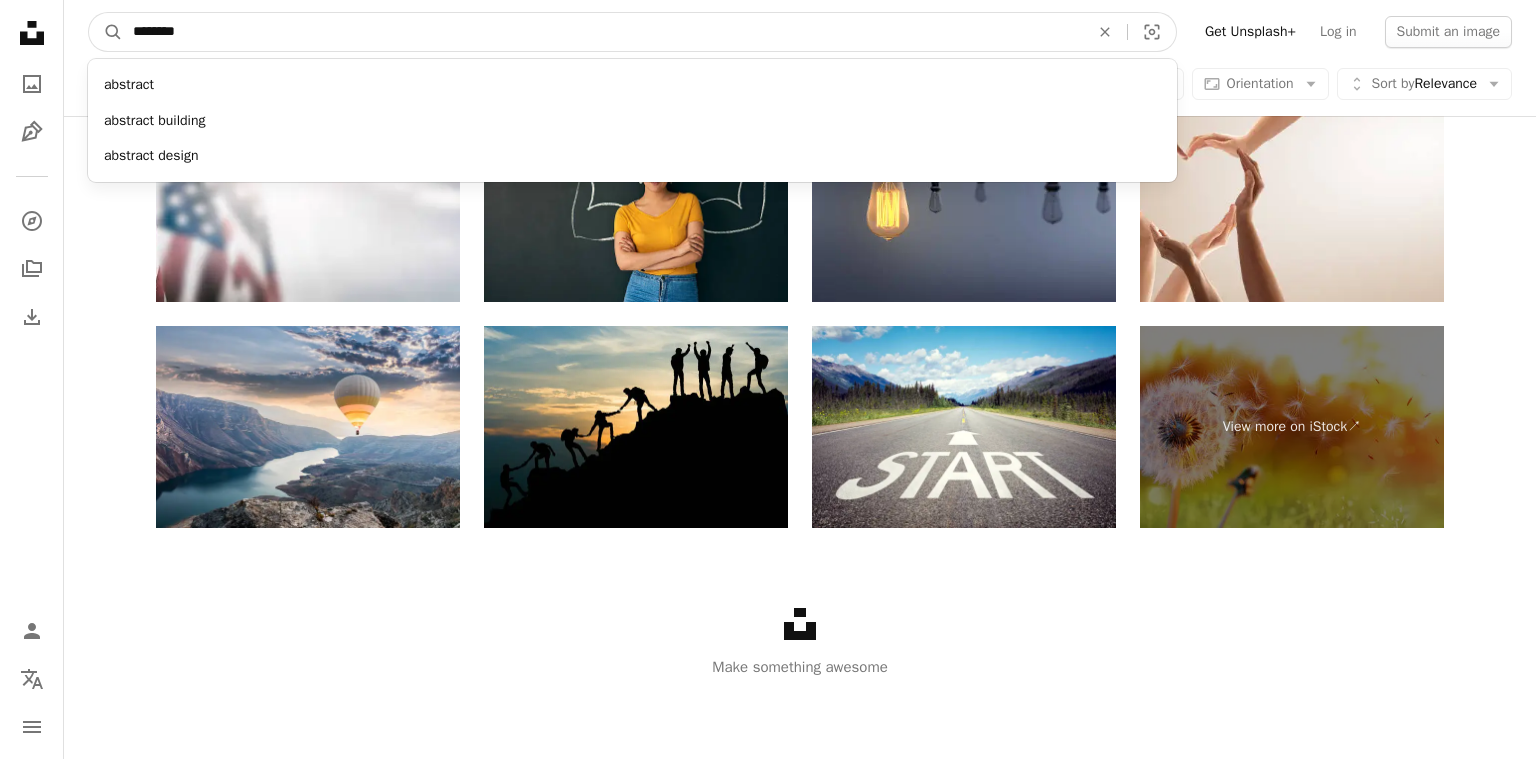 type on "********" 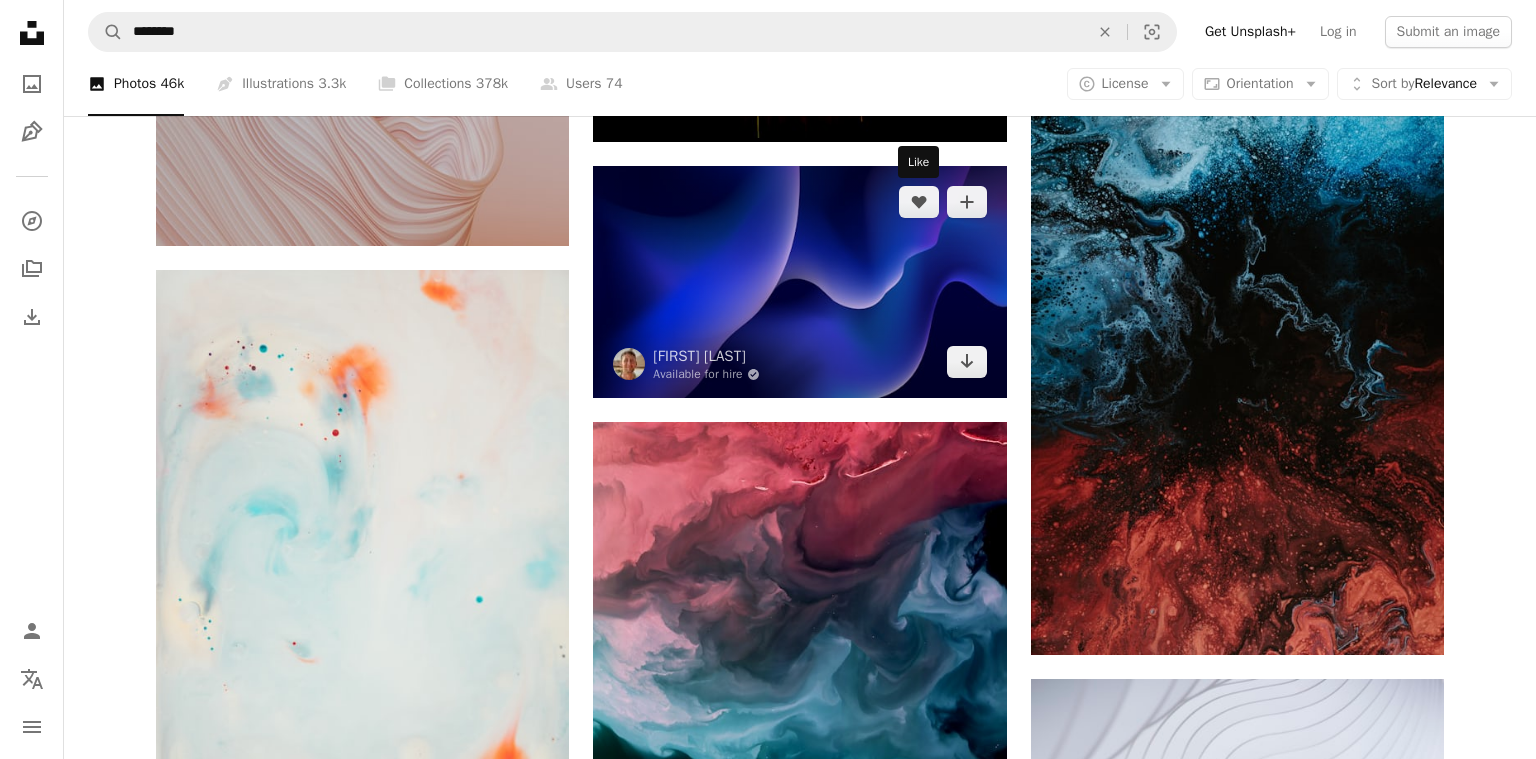 scroll, scrollTop: 1506, scrollLeft: 0, axis: vertical 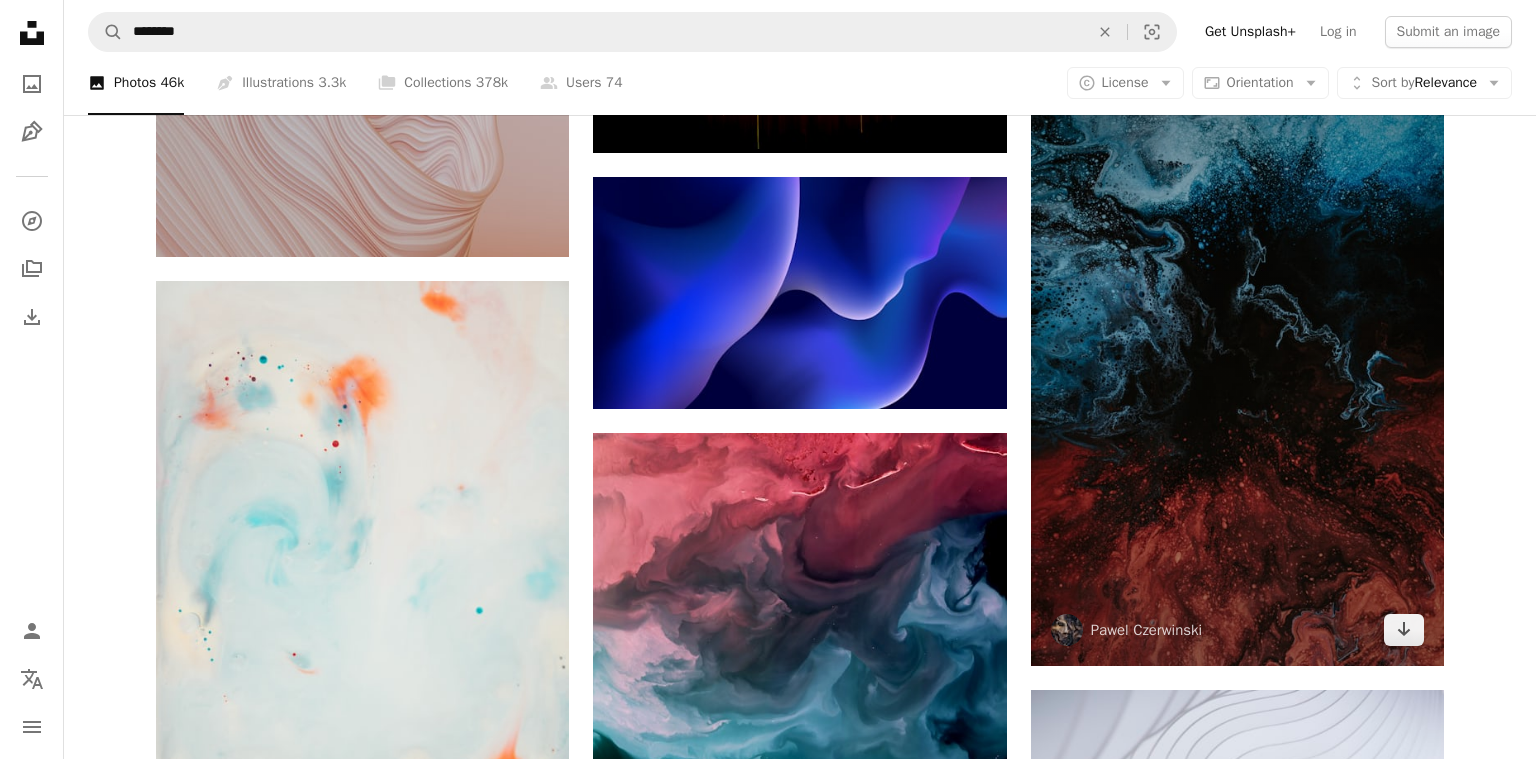 click at bounding box center [1237, 356] 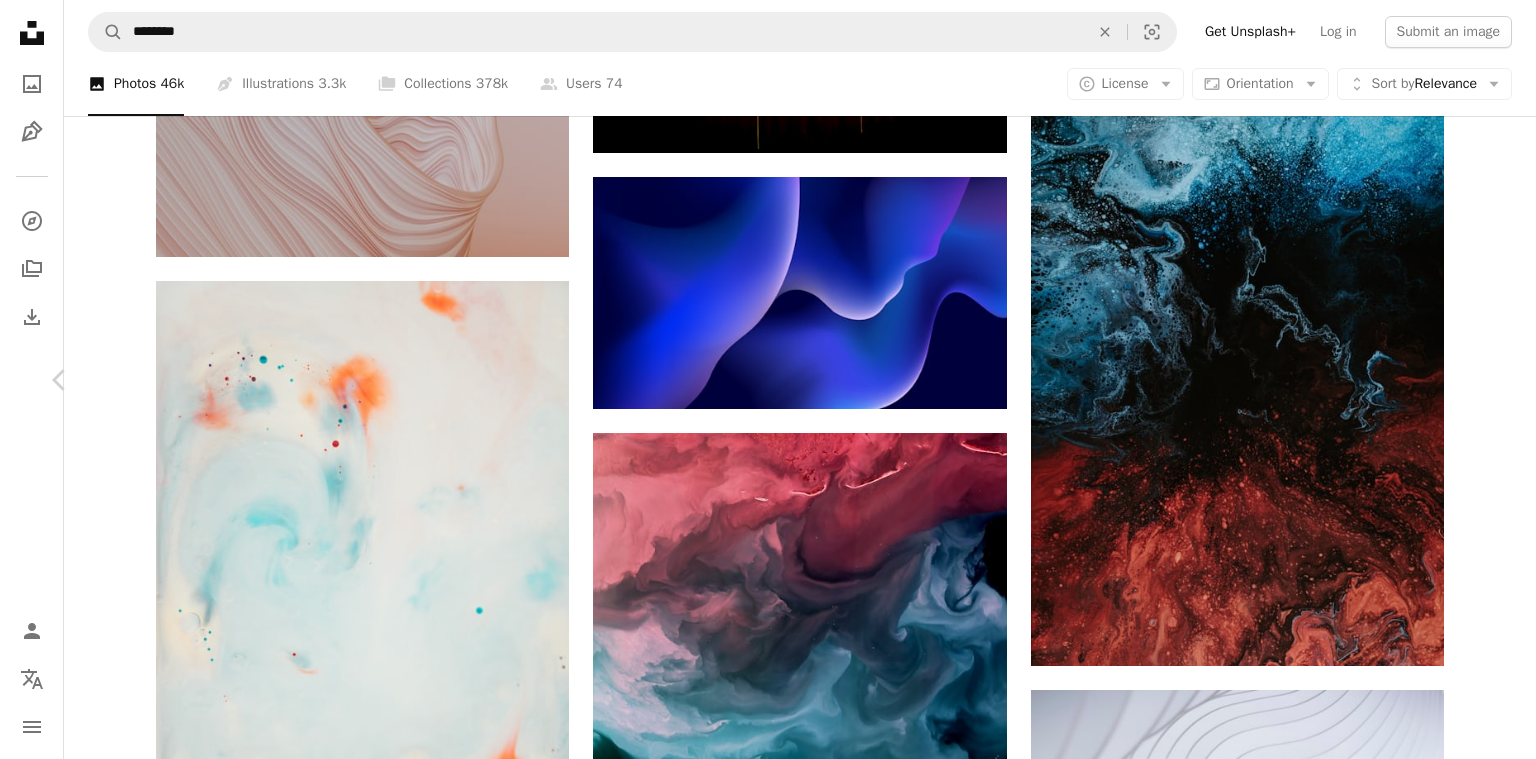 click on "Chevron right" 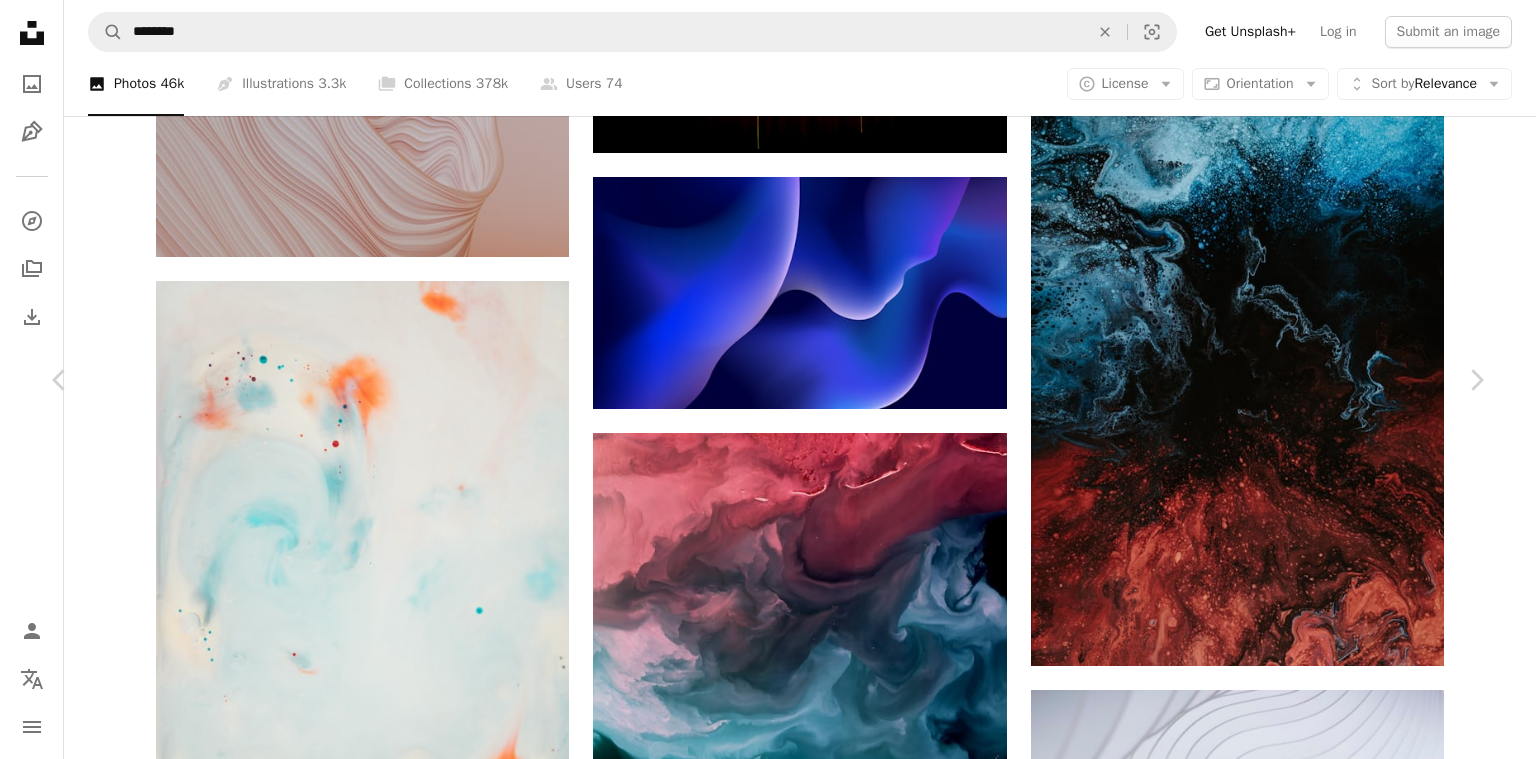 click on "An X shape Chevron left Chevron right [FIRST] [LAST] Available for hire A checkmark inside of a circle A heart A plus sign Edit image   Plus sign for Unsplash+ Download free Chevron down Zoom in Views 106,247,326 Downloads 1,222,702 Featured in Photos ,  Experimental ,  Nature A forward-right arrow Share Info icon Info More Actions Space story Calendar outlined Published on  [MONTH] [DAY], [YEAR] Camera Canon, EOS 6D Safety Free to use under the  Unsplash License wallpaper iphone wallpaper abstract phone wallpaper ipad wallpaper texture android wallpaper space black tablet wallpaper ipad pro wallpaper samsung wallpaper pattern light aesthetic wallpaper stars apple watch wallpaper abstract background minimal star Creative Commons images Browse premium related images on iStock  |  Save 20% with code UNSPLASH20 View more on iStock  ↗ Related images A heart A plus sign NASA Hubble Space Telescope Arrow pointing down A heart A plus sign [FIRST] [LAST] Arrow pointing down Plus sign for Unsplash+ A heart A plus sign [FIRST]  Unsplash+ A lock   Download Plus sign for Unsplash+ A heart A plus sign" at bounding box center [768, 4298] 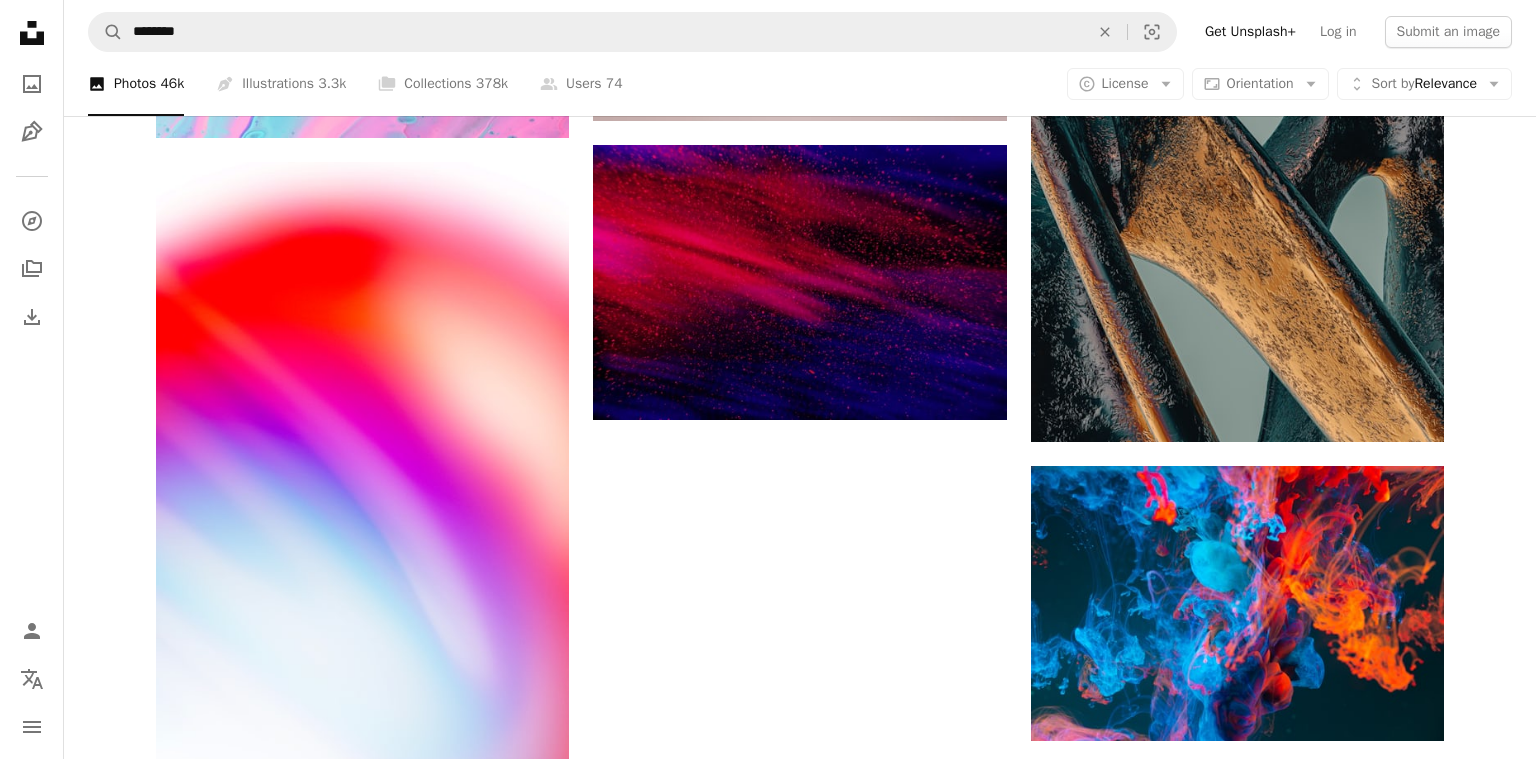 scroll, scrollTop: 3131, scrollLeft: 0, axis: vertical 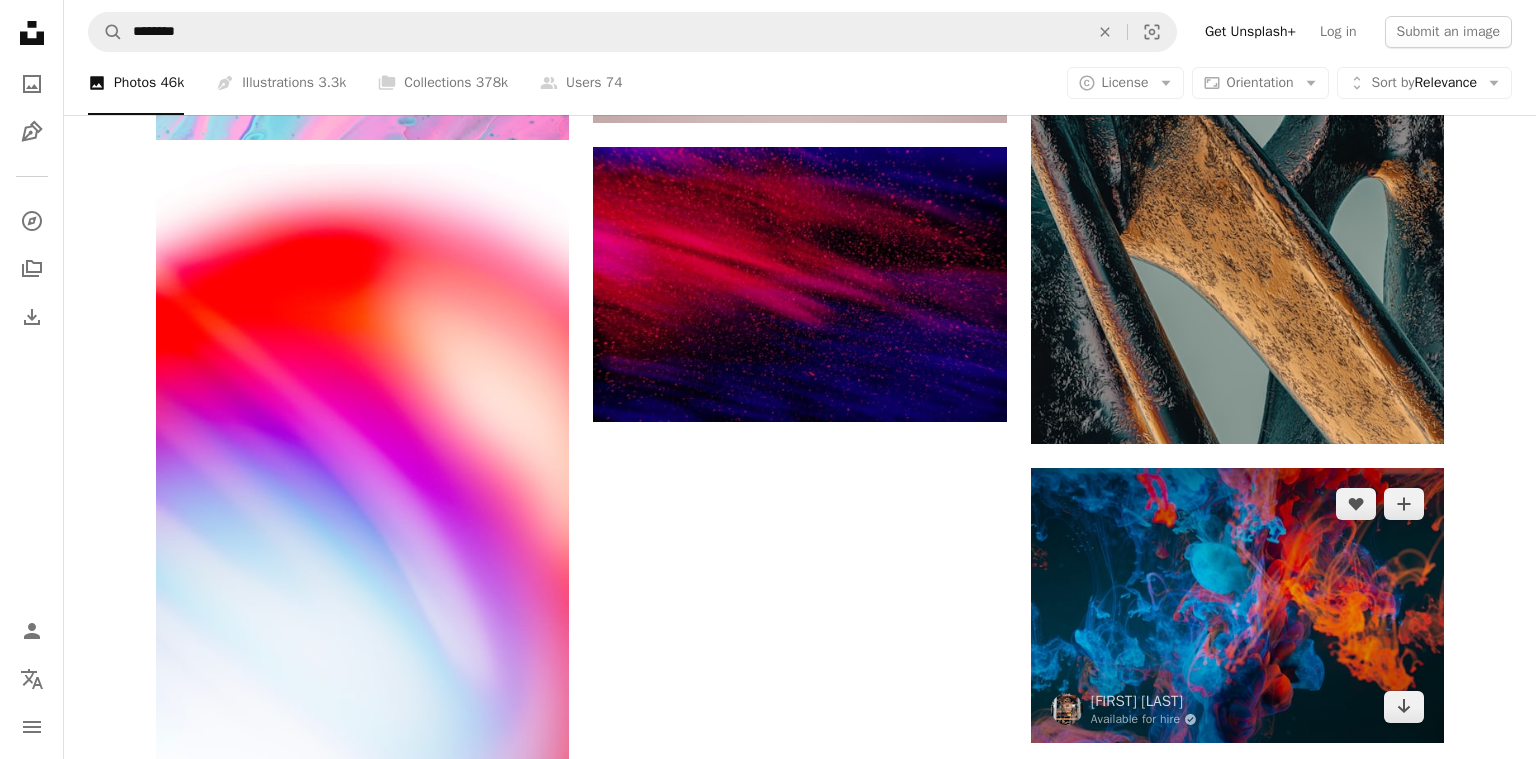 click at bounding box center (1237, 605) 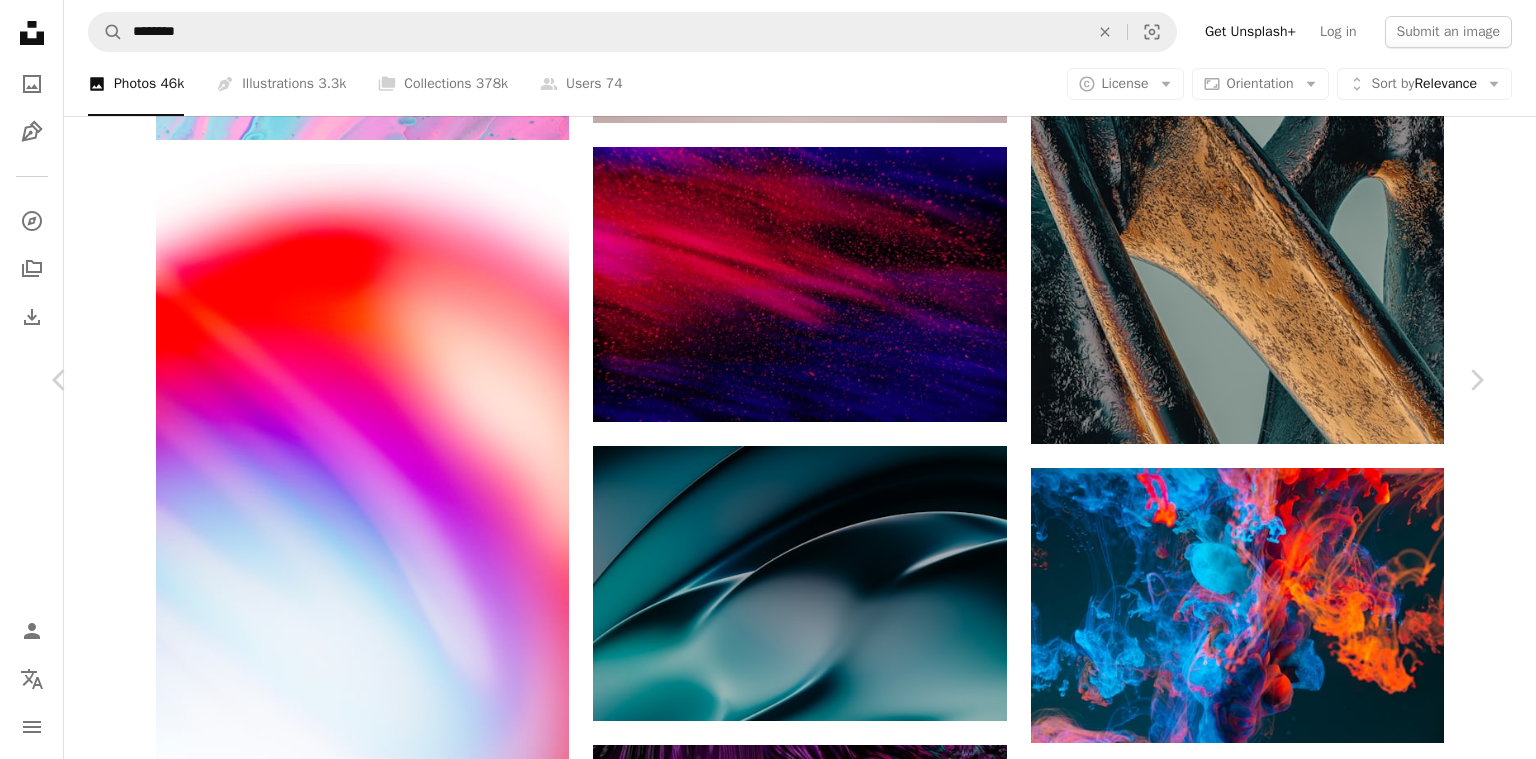 scroll, scrollTop: 3377, scrollLeft: 0, axis: vertical 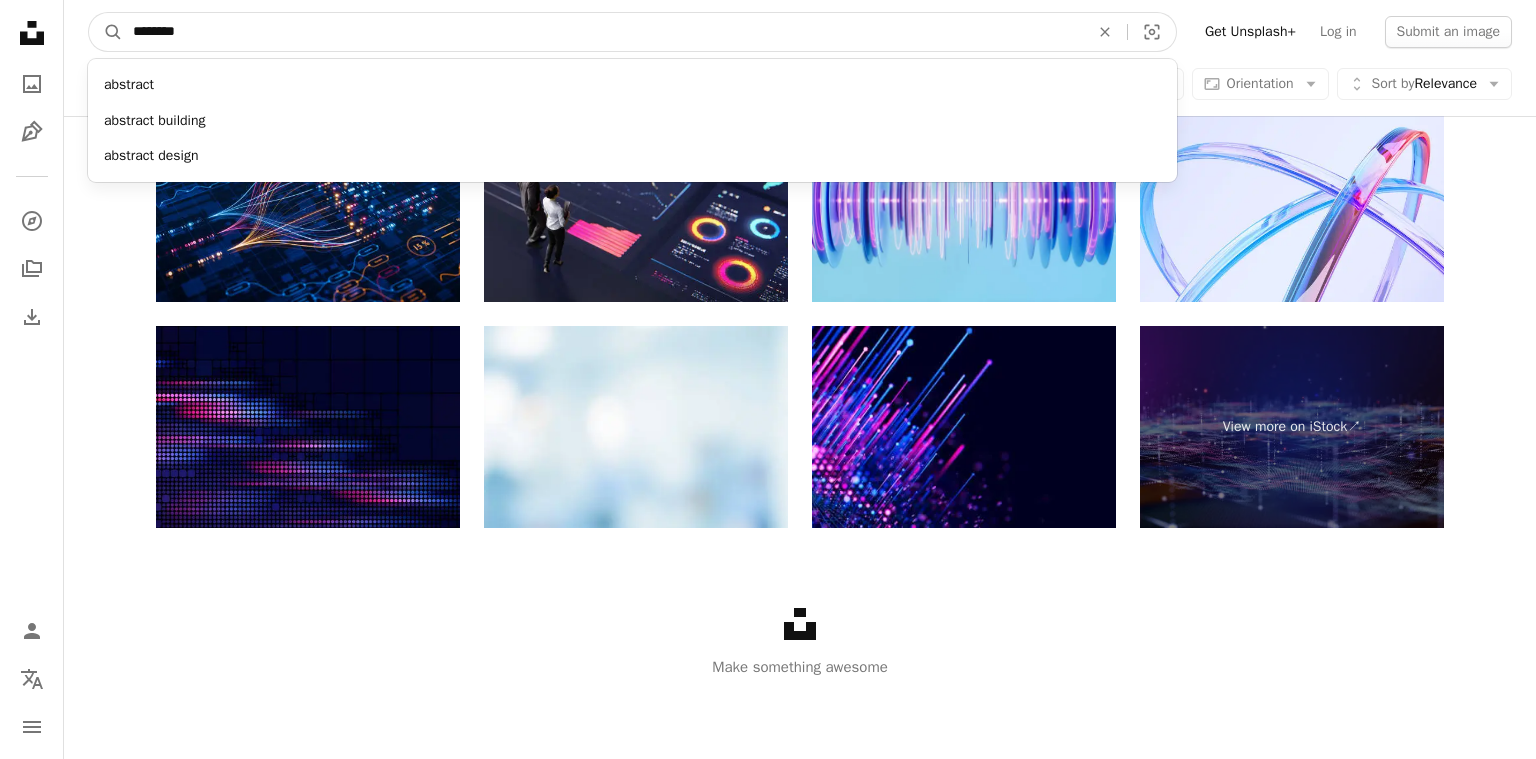 drag, startPoint x: 333, startPoint y: 30, endPoint x: 31, endPoint y: 20, distance: 302.16553 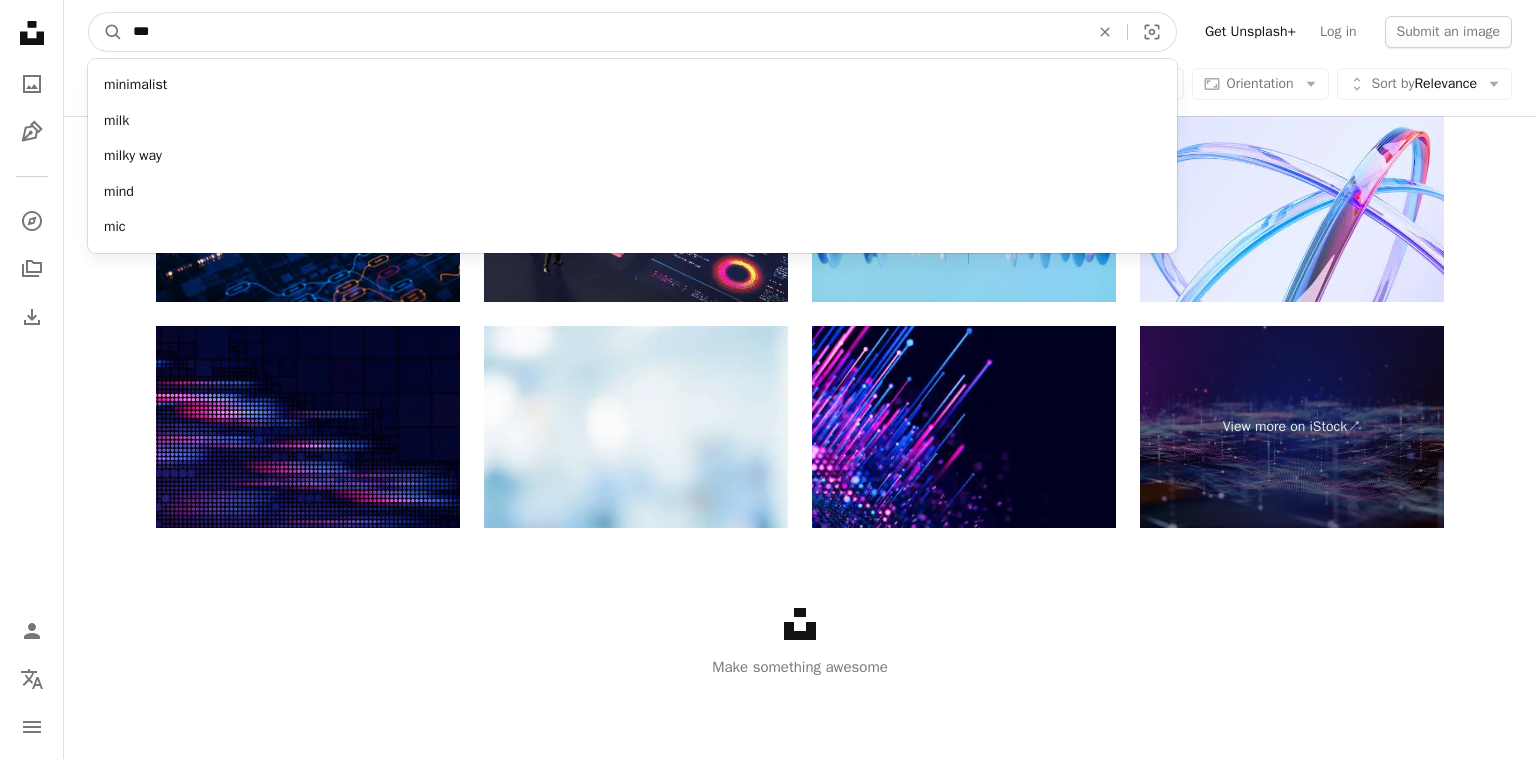 type on "***" 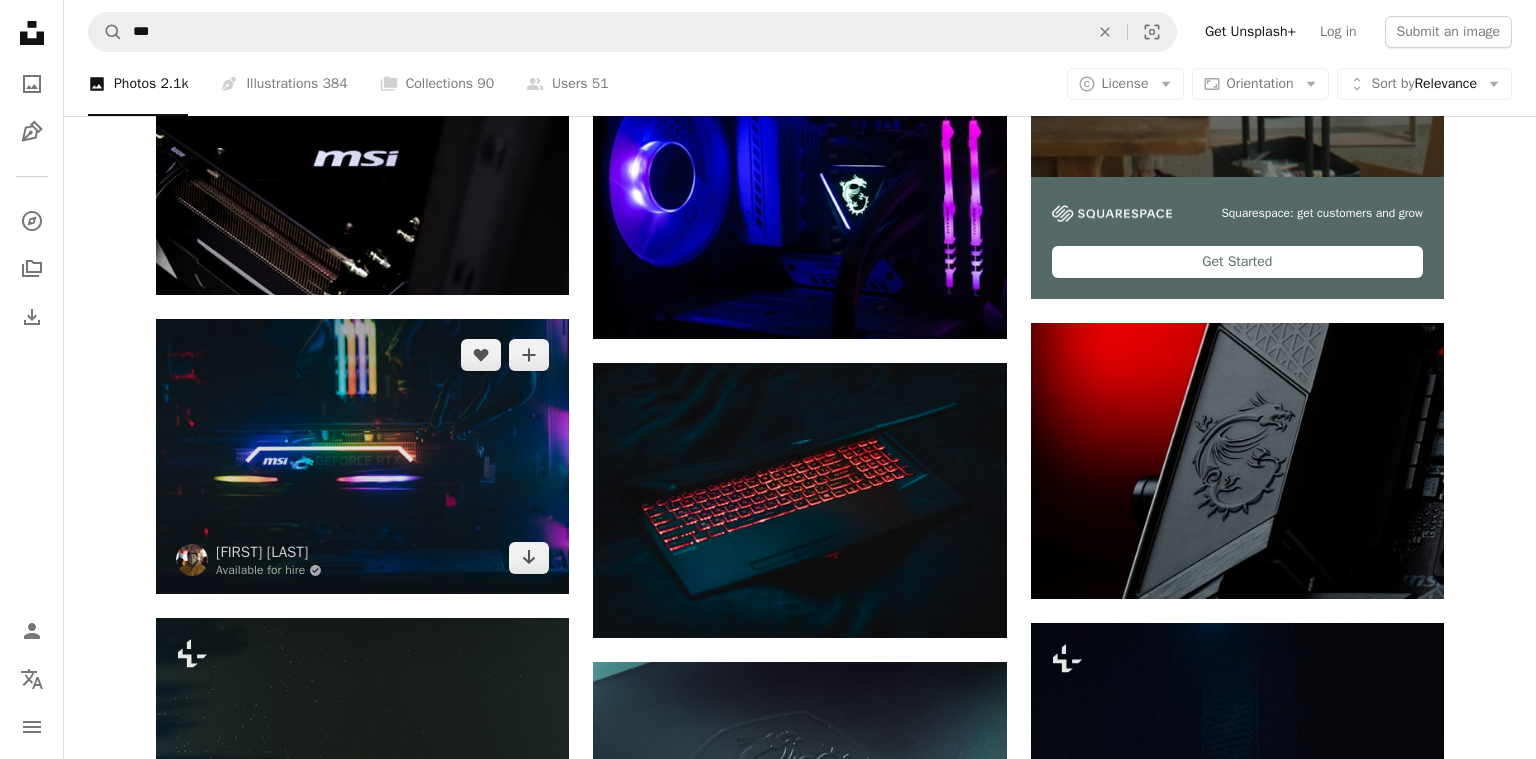 scroll, scrollTop: 727, scrollLeft: 0, axis: vertical 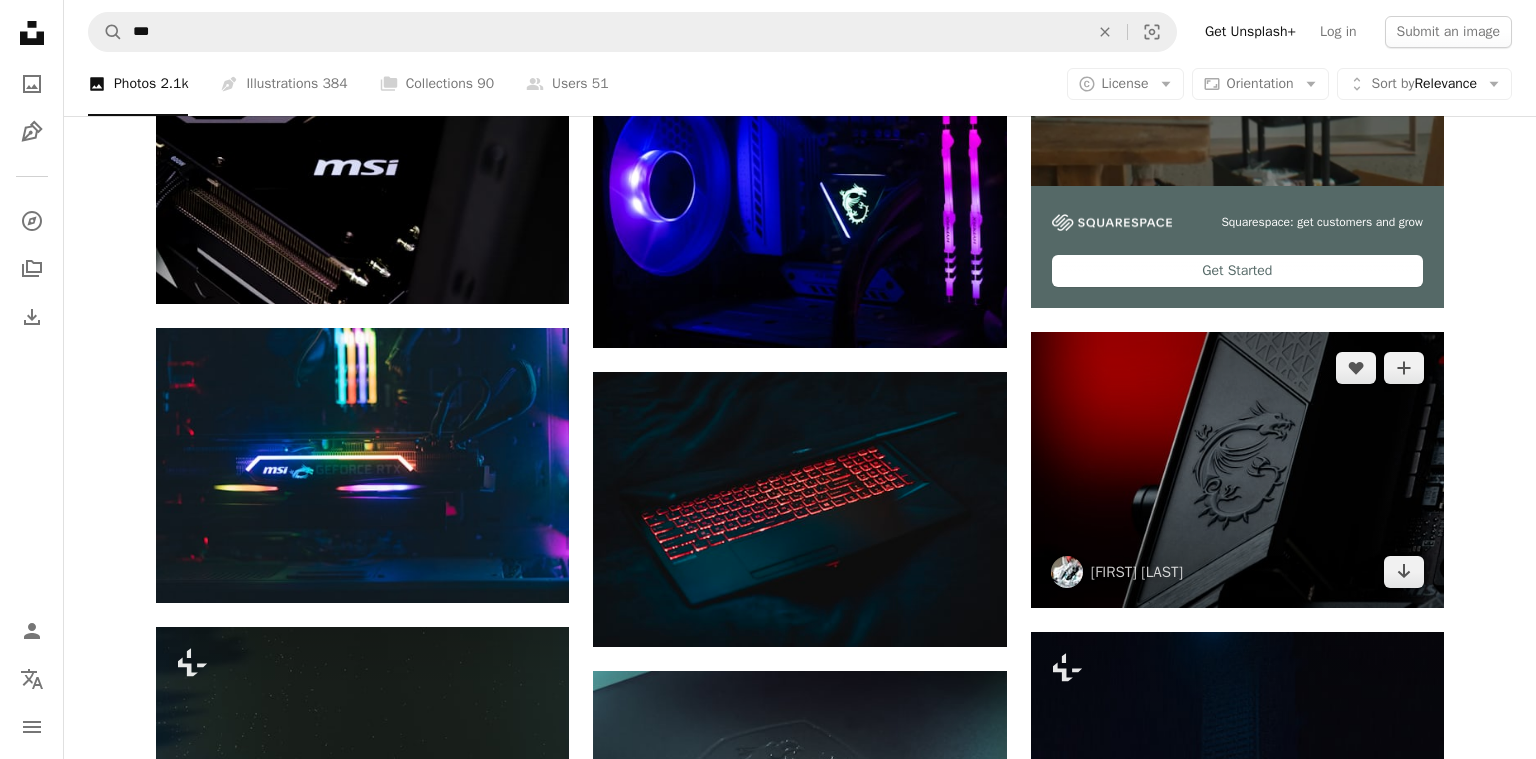 click at bounding box center (1237, 469) 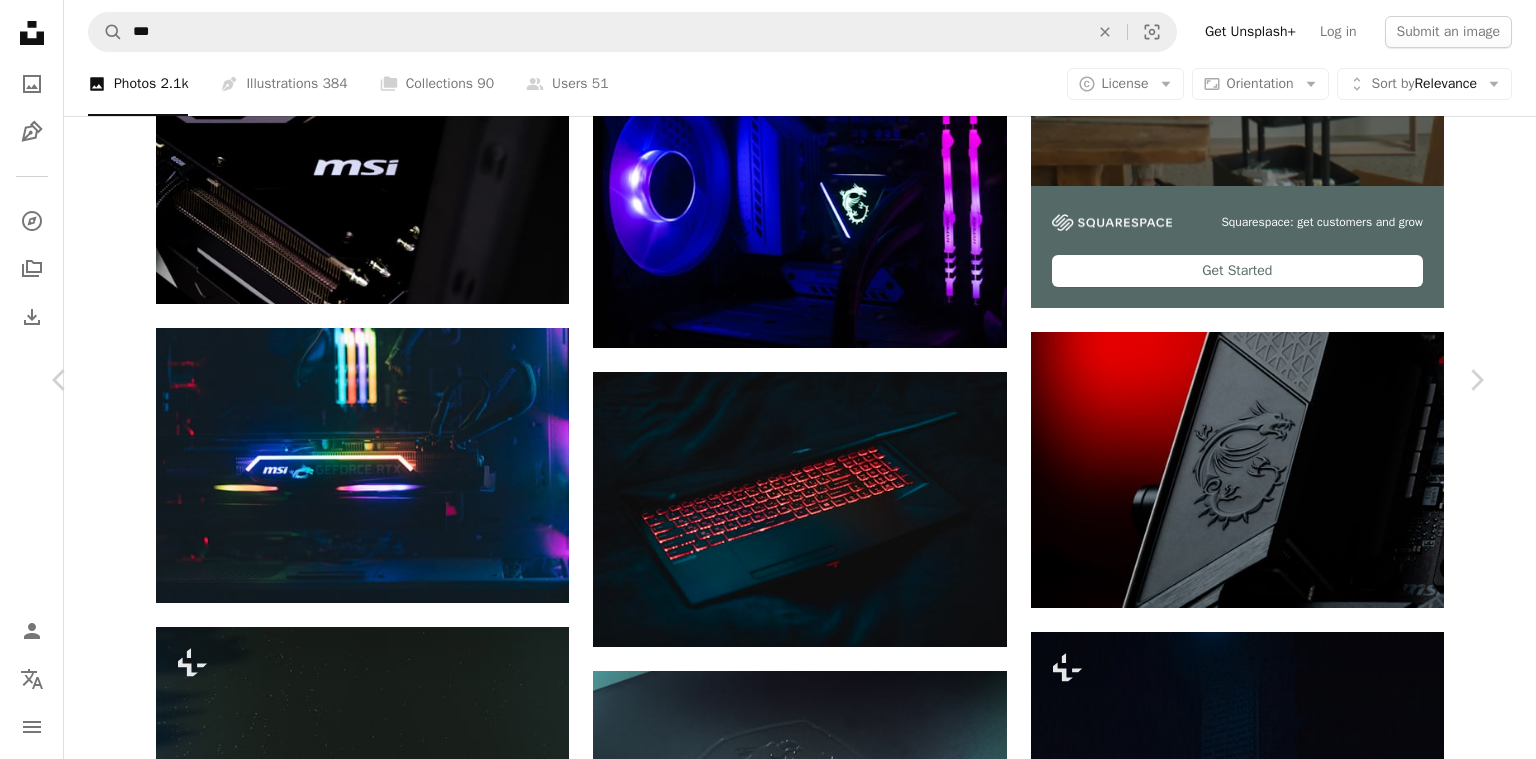 click on "An X shape Chevron left Chevron right [FIRST] [LAST] A heart A plus sign Edit image   Plus sign for Unsplash+ Download free Chevron down Zoom in Views 11,346 Downloads 126 A forward-right arrow Share Info icon Info More Actions Calendar outlined Published on  [MONTH] [DAY], [YEAR] Camera FUJIFILM, X-T5 Safety Free to use under the  Unsplash License desktop computer msi unify mainboard computer laptop phone logo mobile phone electronics cell phone Free stock photos Browse premium related images on iStock  |  Save 20% with code UNSPLASH20 View more on iStock  ↗ Related images A heart A plus sign 𝓴𝓘𝓡𝓚 𝕝𝔸𝕀 Available for hire A checkmark inside of a circle Arrow pointing down A heart A plus sign [FIRST] Arrow pointing down Plus sign for Unsplash+ A heart A plus sign [FIRST] [LAST] For  Unsplash+ A lock   Download A heart A plus sign [FIRST] [LAST] Available for hire A checkmark inside of a circle Arrow pointing down A heart A plus sign [FIRST] [LAST] Available for hire A checkmark inside of a circle" at bounding box center (768, 3483) 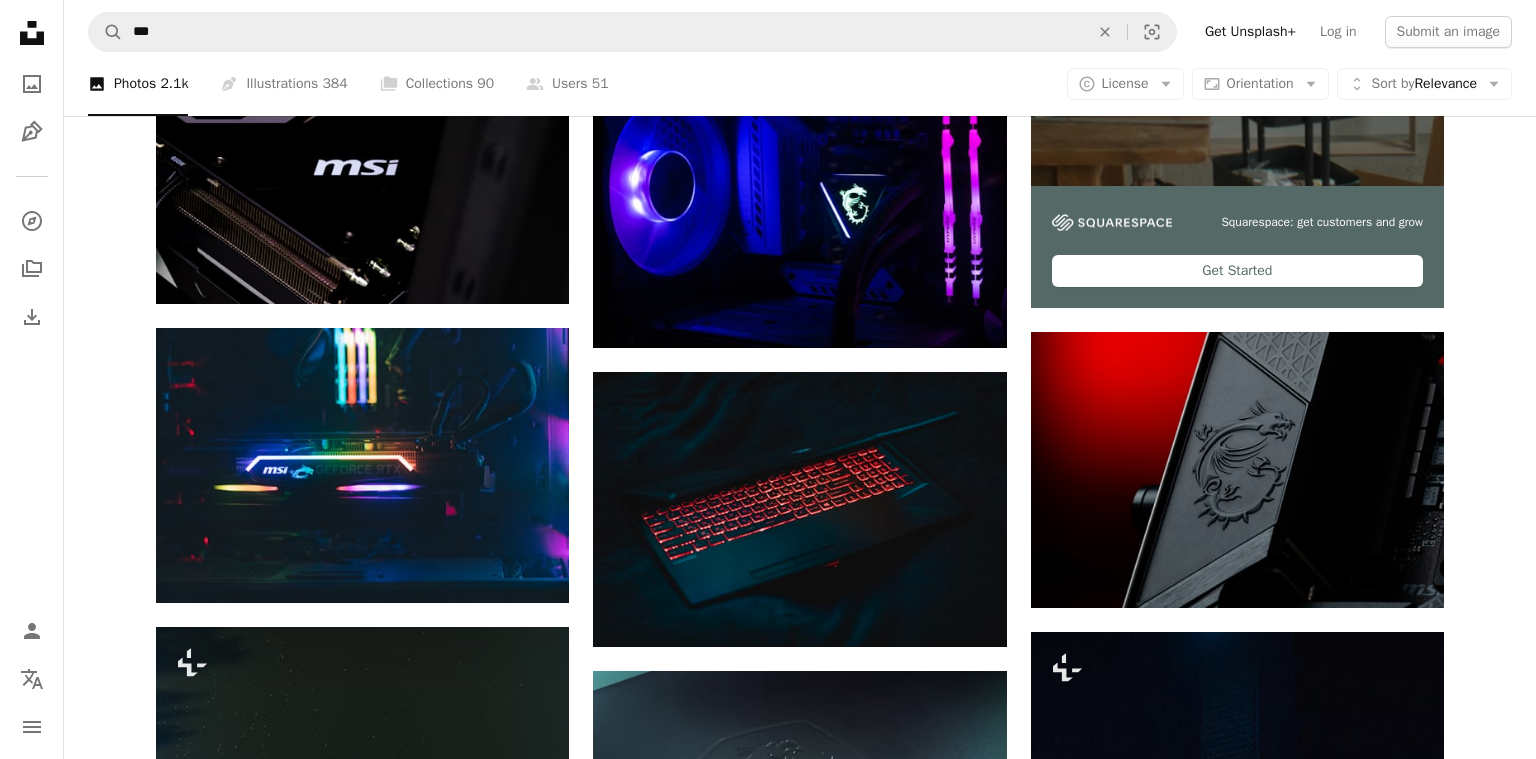 scroll, scrollTop: 727, scrollLeft: 0, axis: vertical 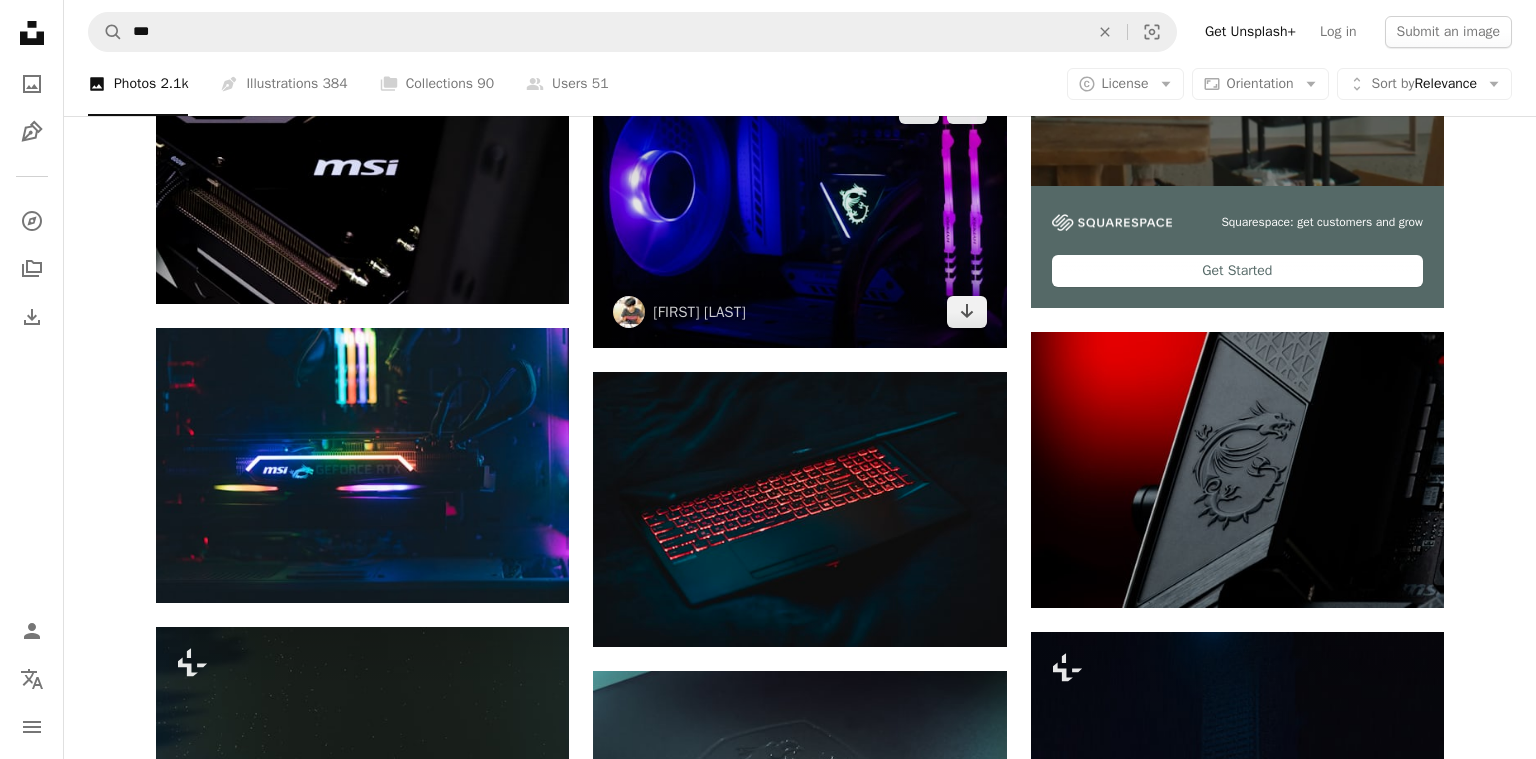 click at bounding box center [799, 209] 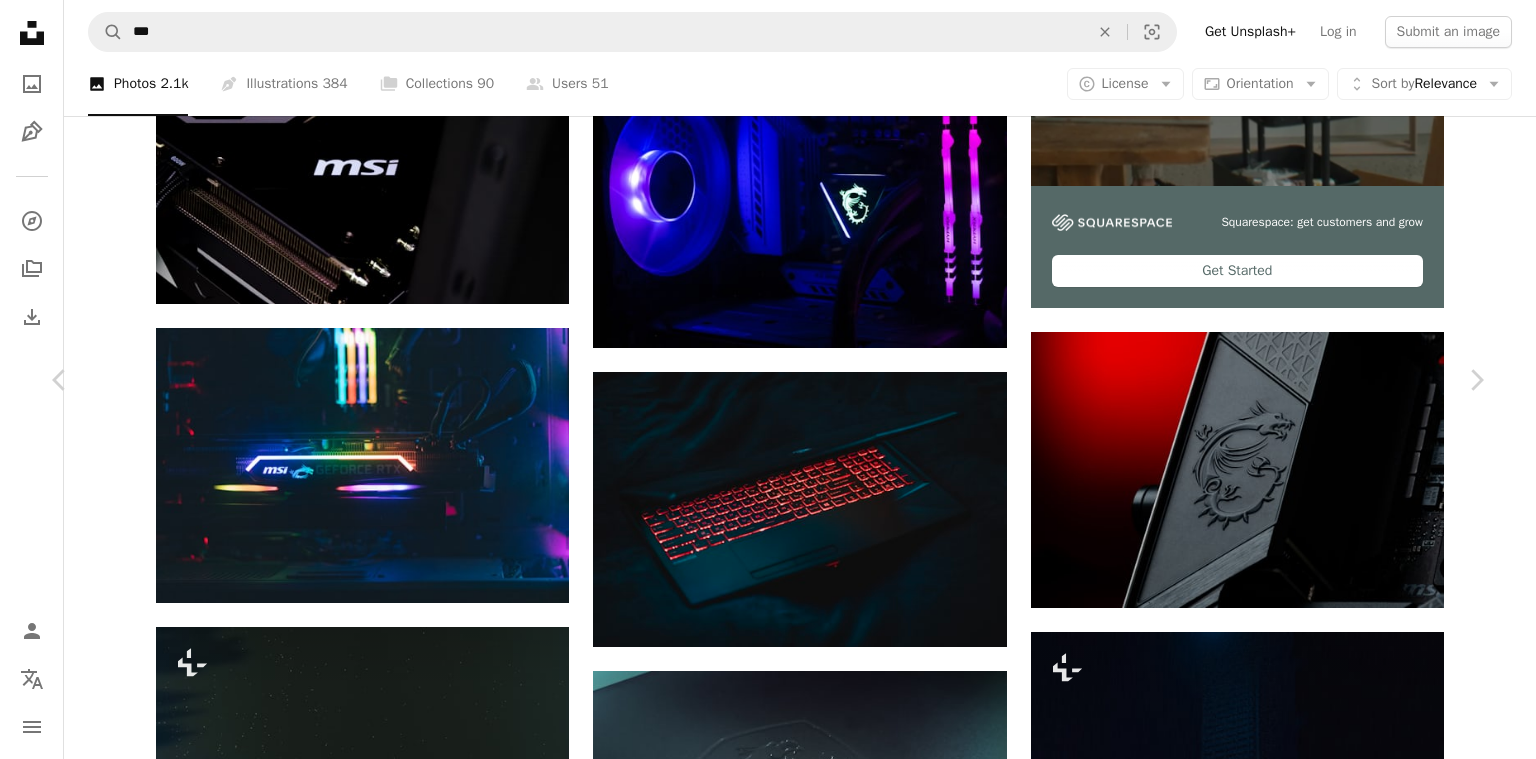 scroll, scrollTop: 5422, scrollLeft: 0, axis: vertical 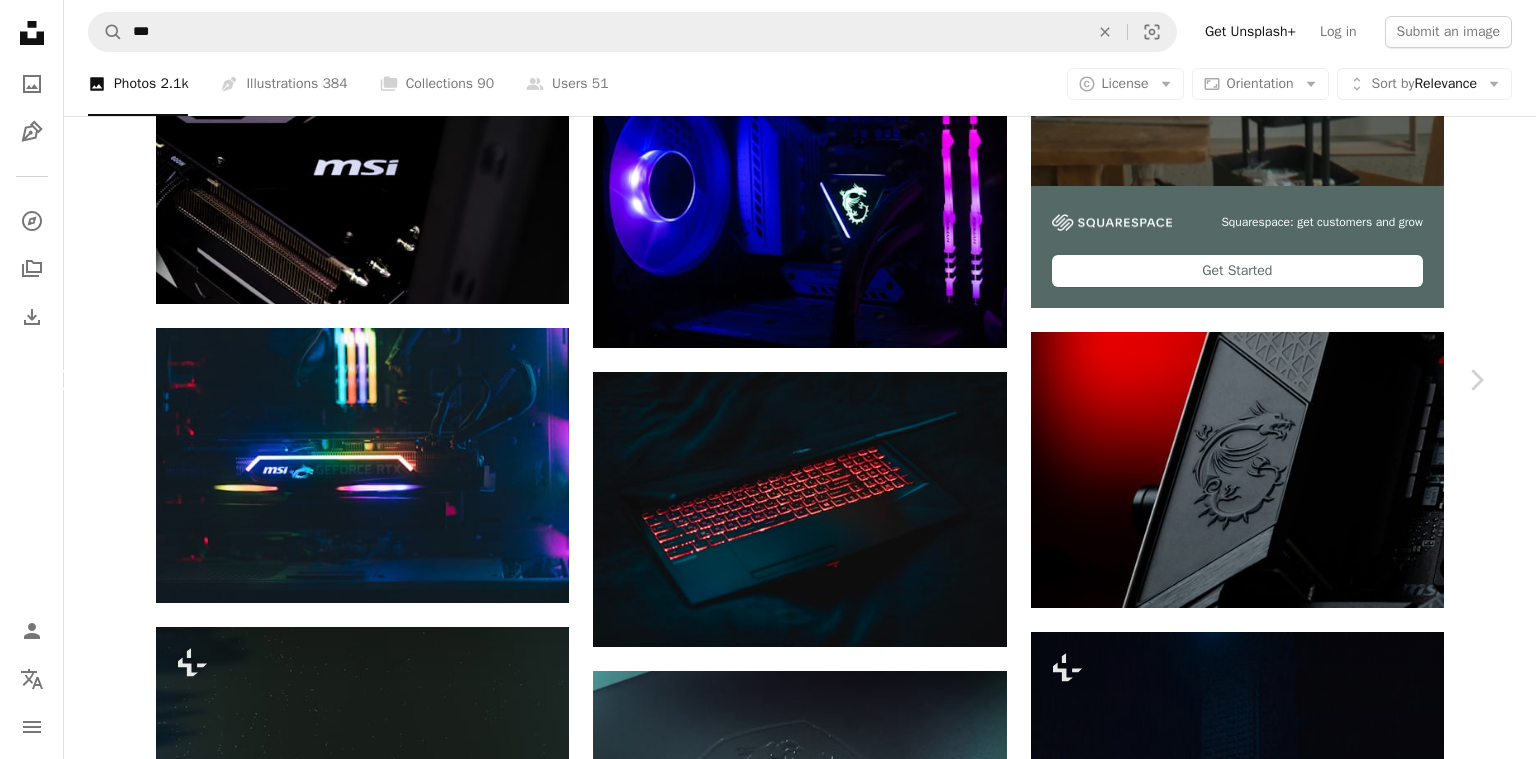 click on "Chevron left" at bounding box center (60, 380) 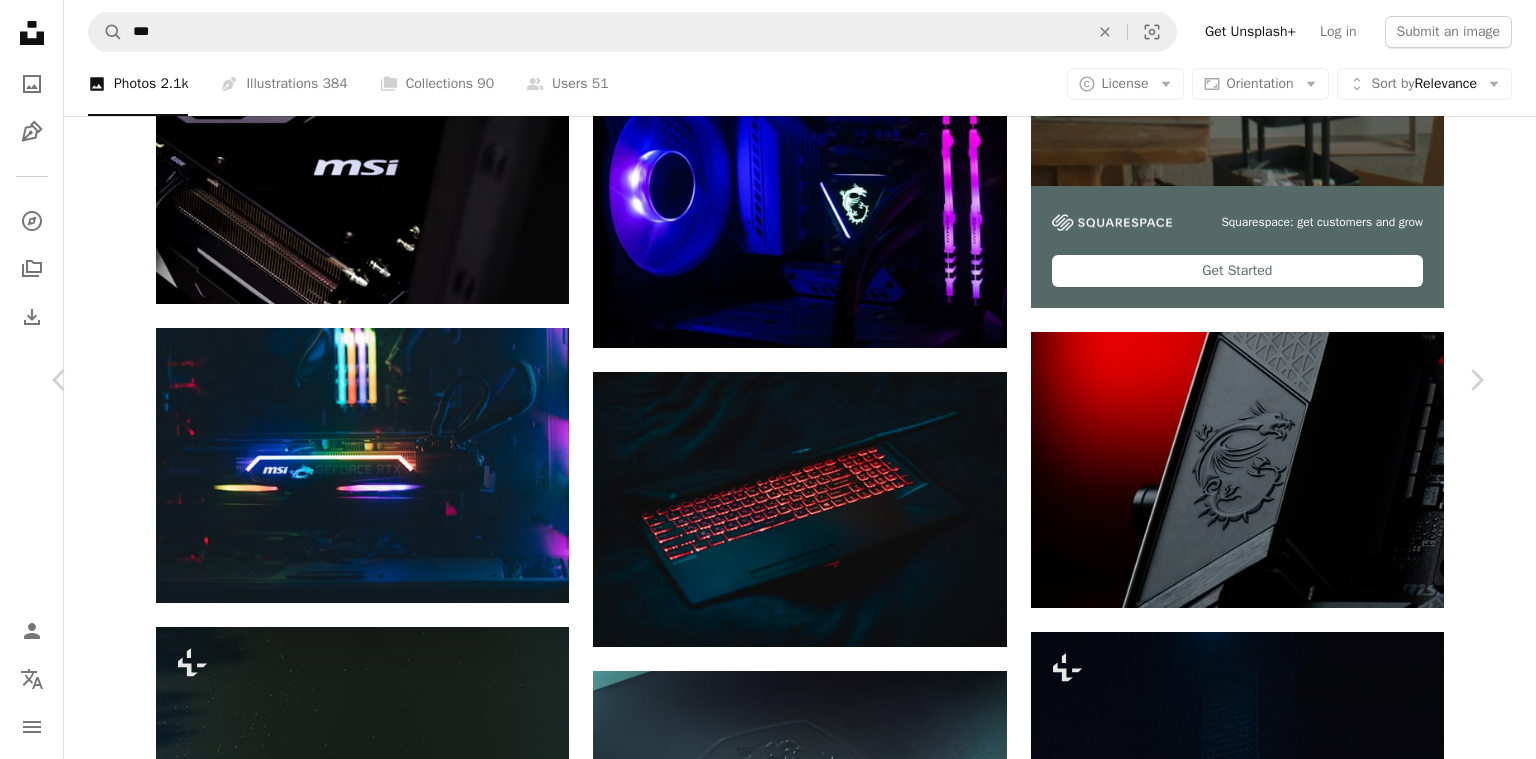 scroll, scrollTop: 0, scrollLeft: 0, axis: both 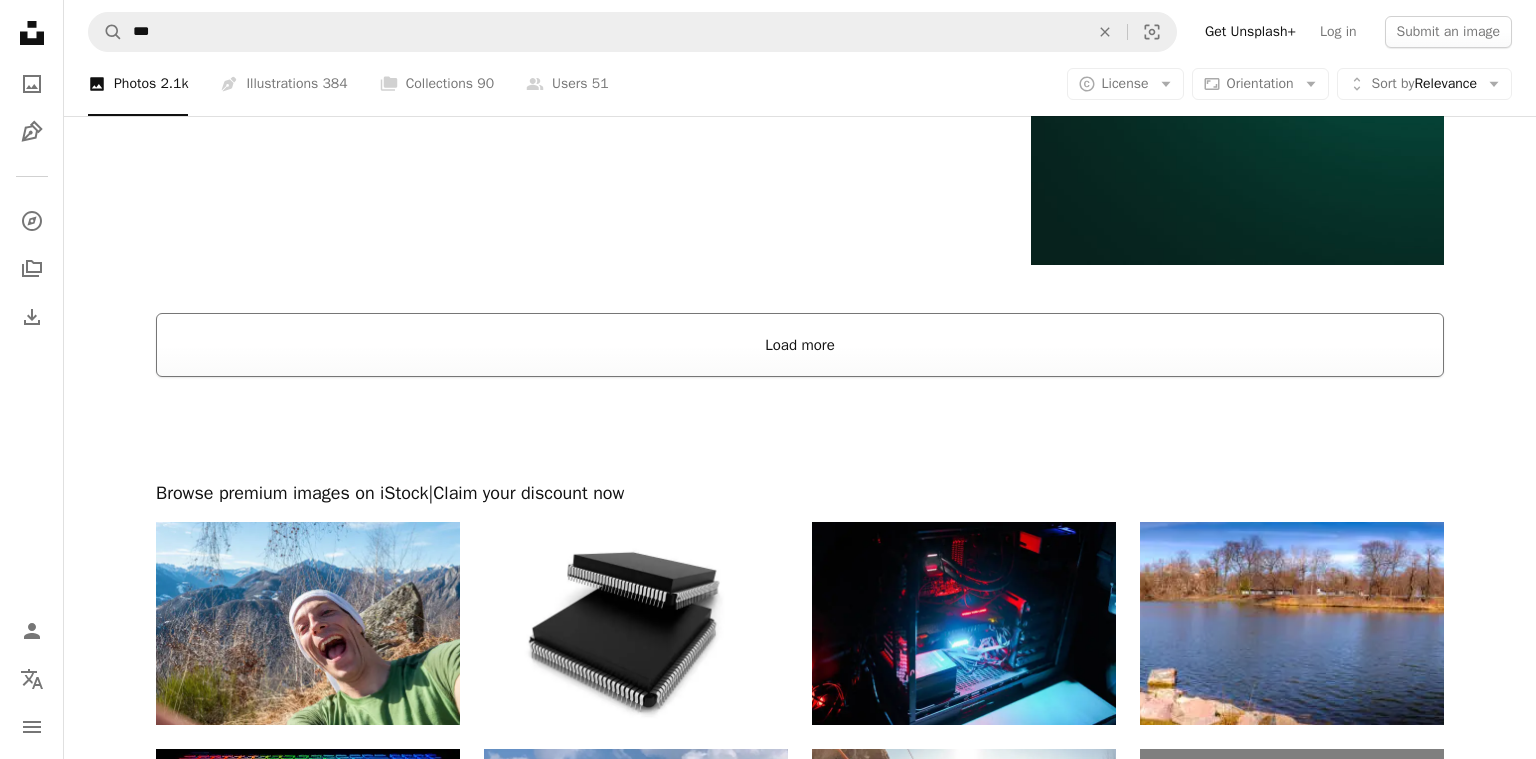 click on "Load more" at bounding box center (800, 345) 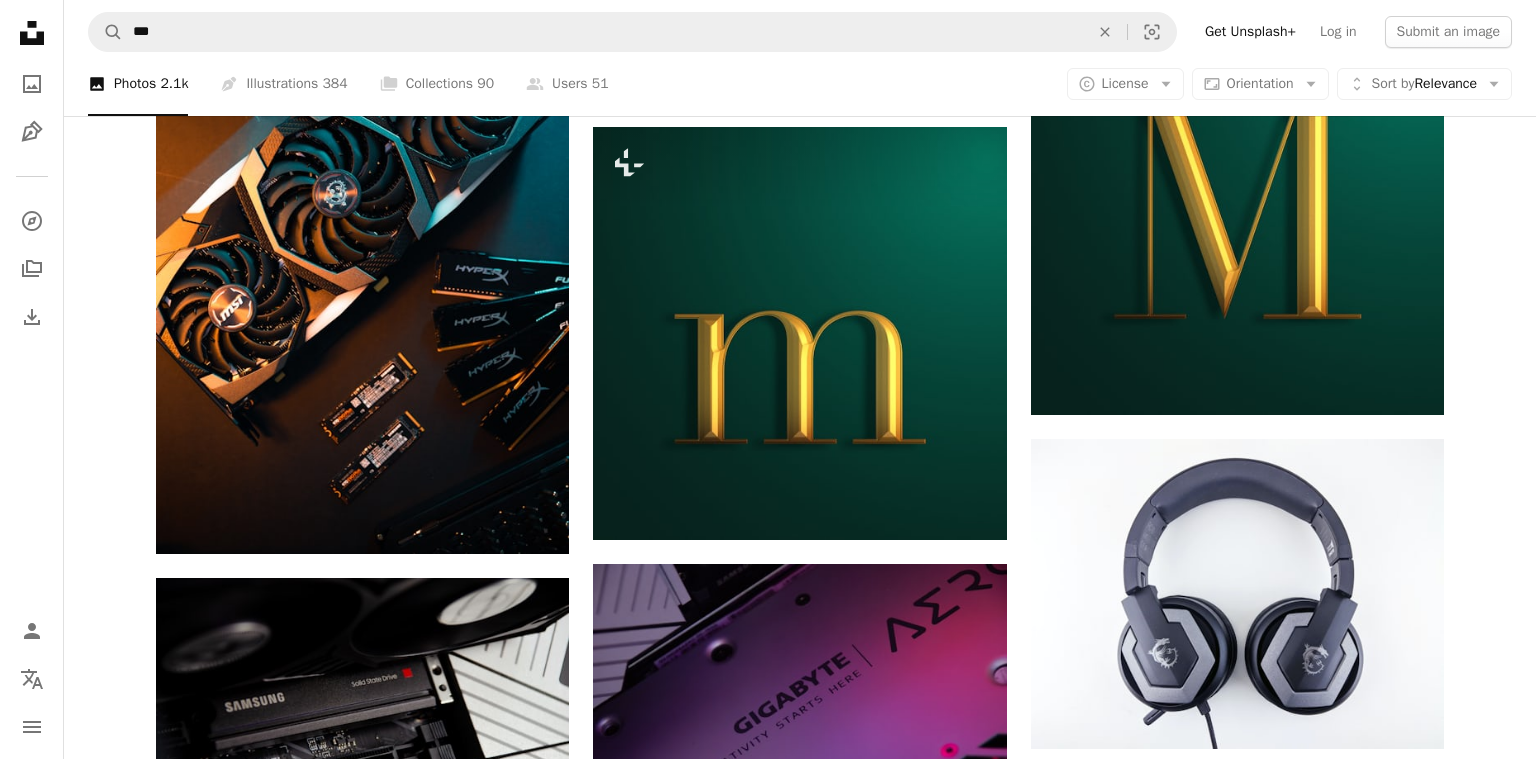 scroll, scrollTop: 7021, scrollLeft: 0, axis: vertical 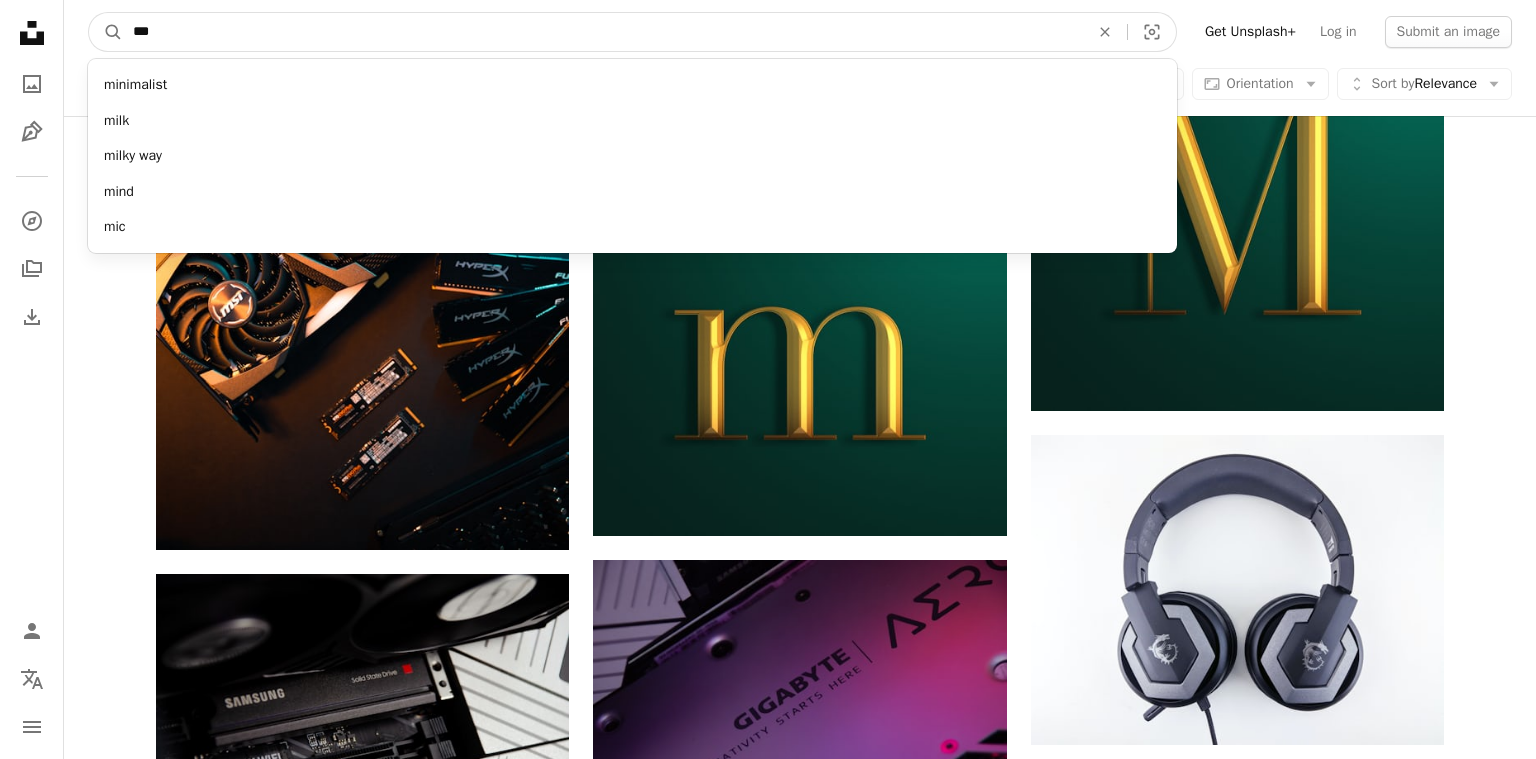 drag, startPoint x: 420, startPoint y: 32, endPoint x: 0, endPoint y: -22, distance: 423.4572 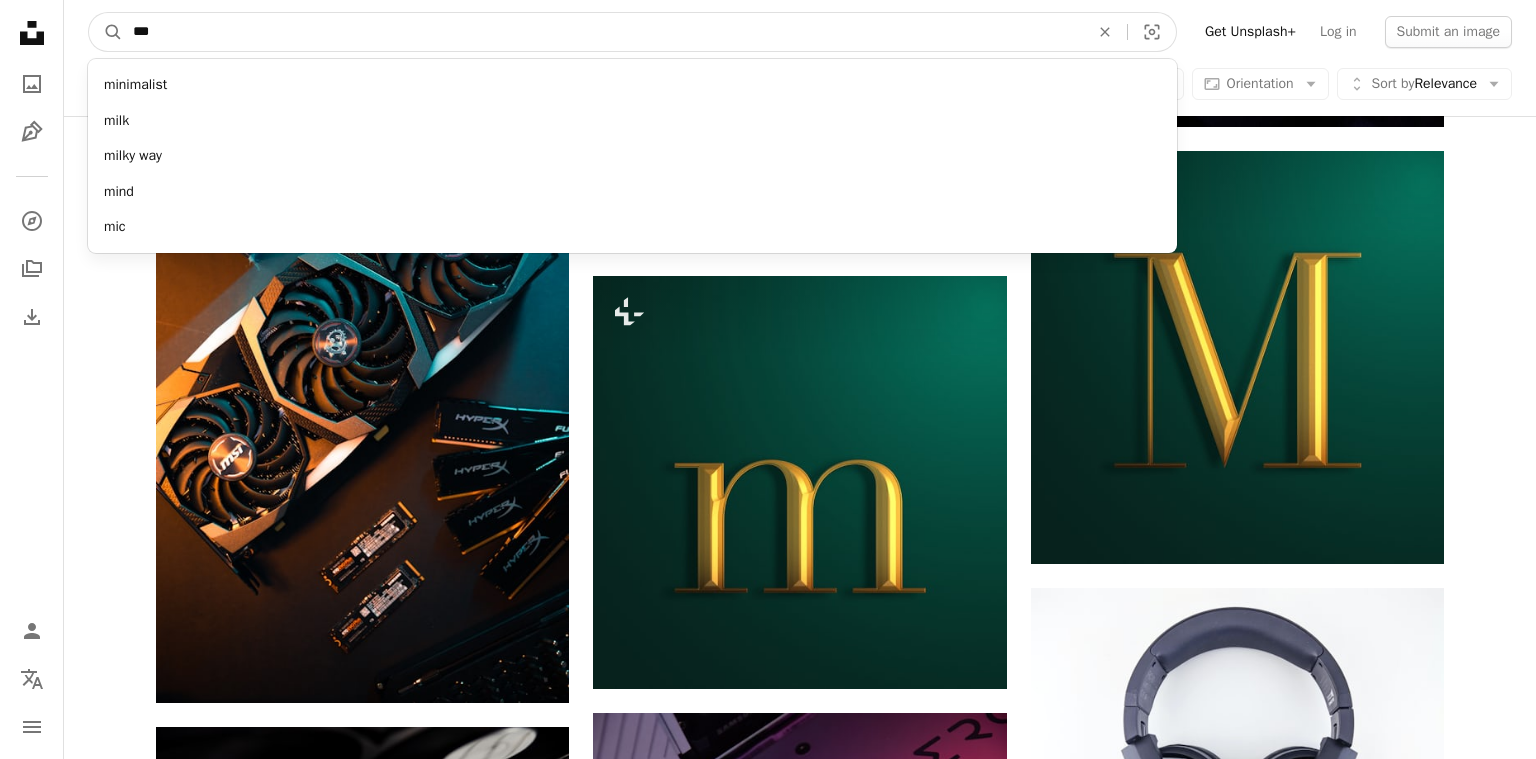 scroll, scrollTop: 6868, scrollLeft: 0, axis: vertical 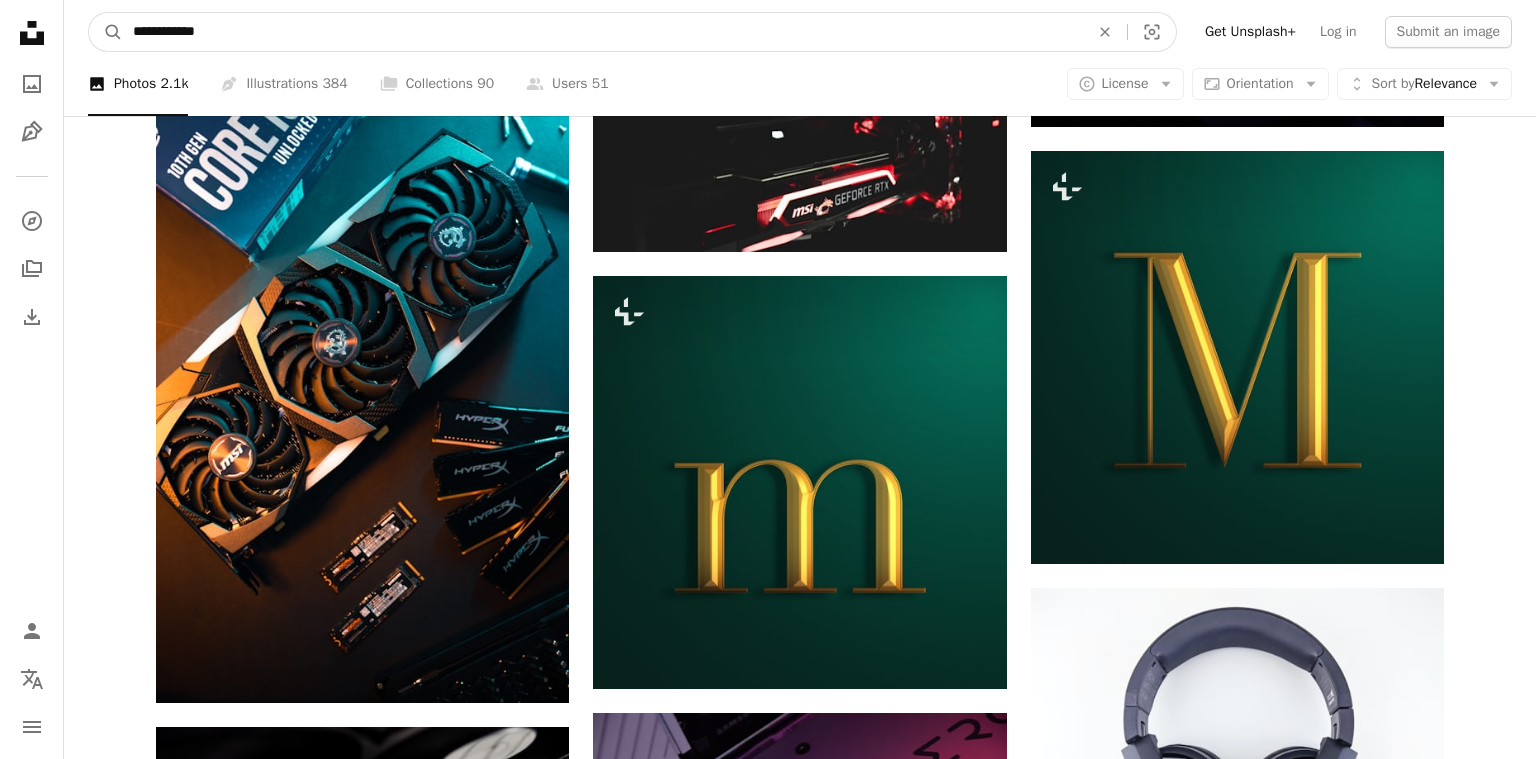 type on "**********" 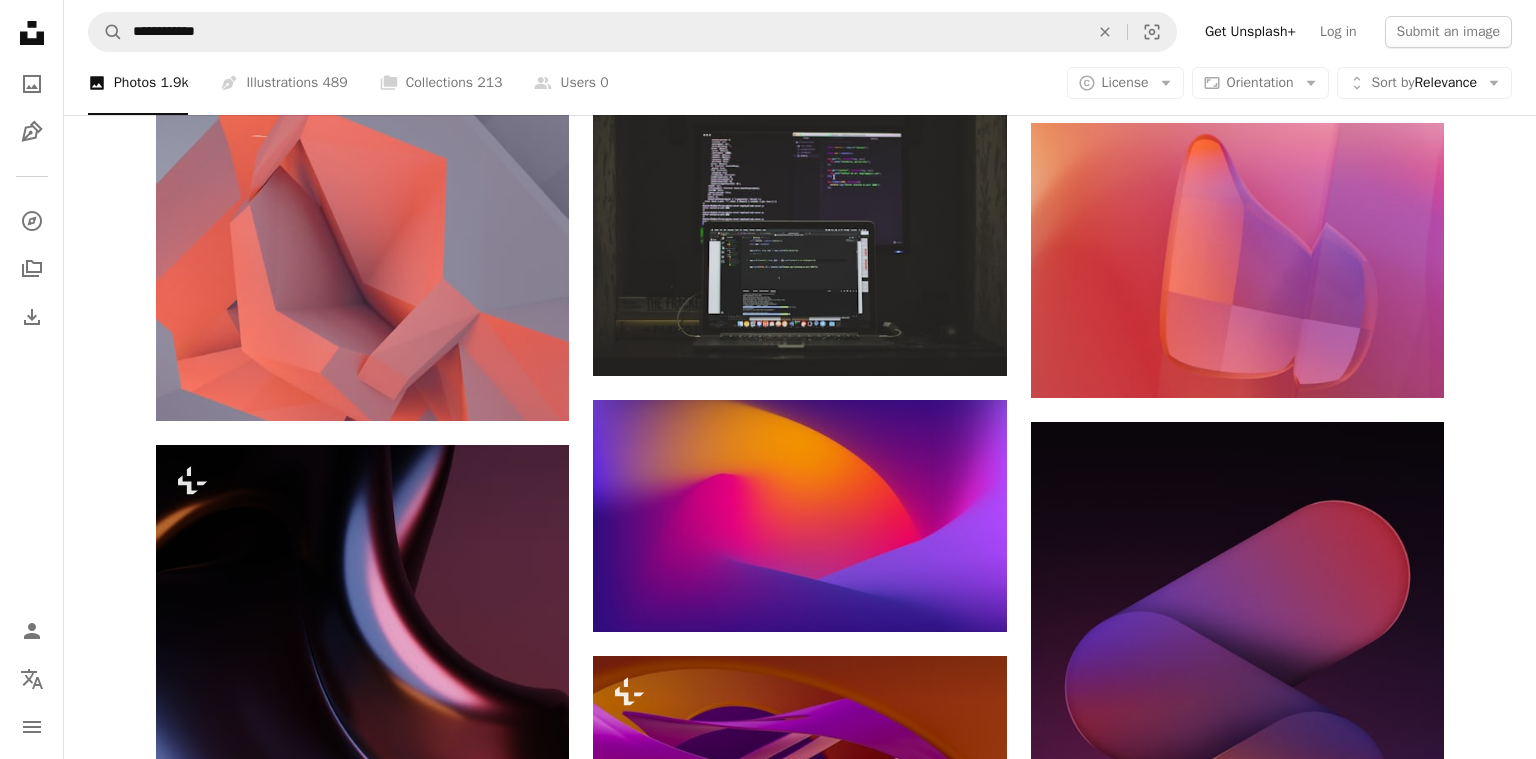 scroll, scrollTop: 12432, scrollLeft: 0, axis: vertical 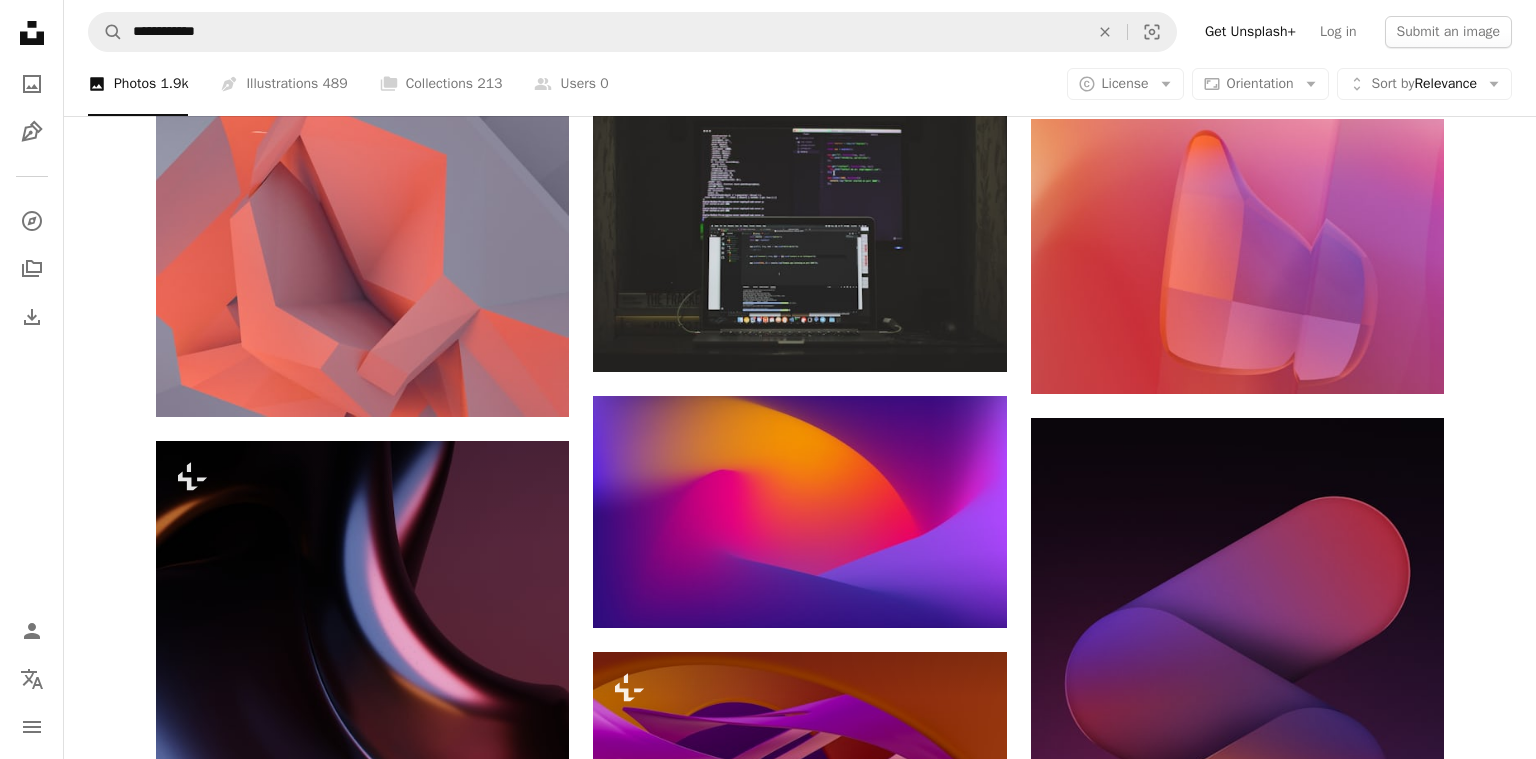 click on "**********" at bounding box center (800, 32) 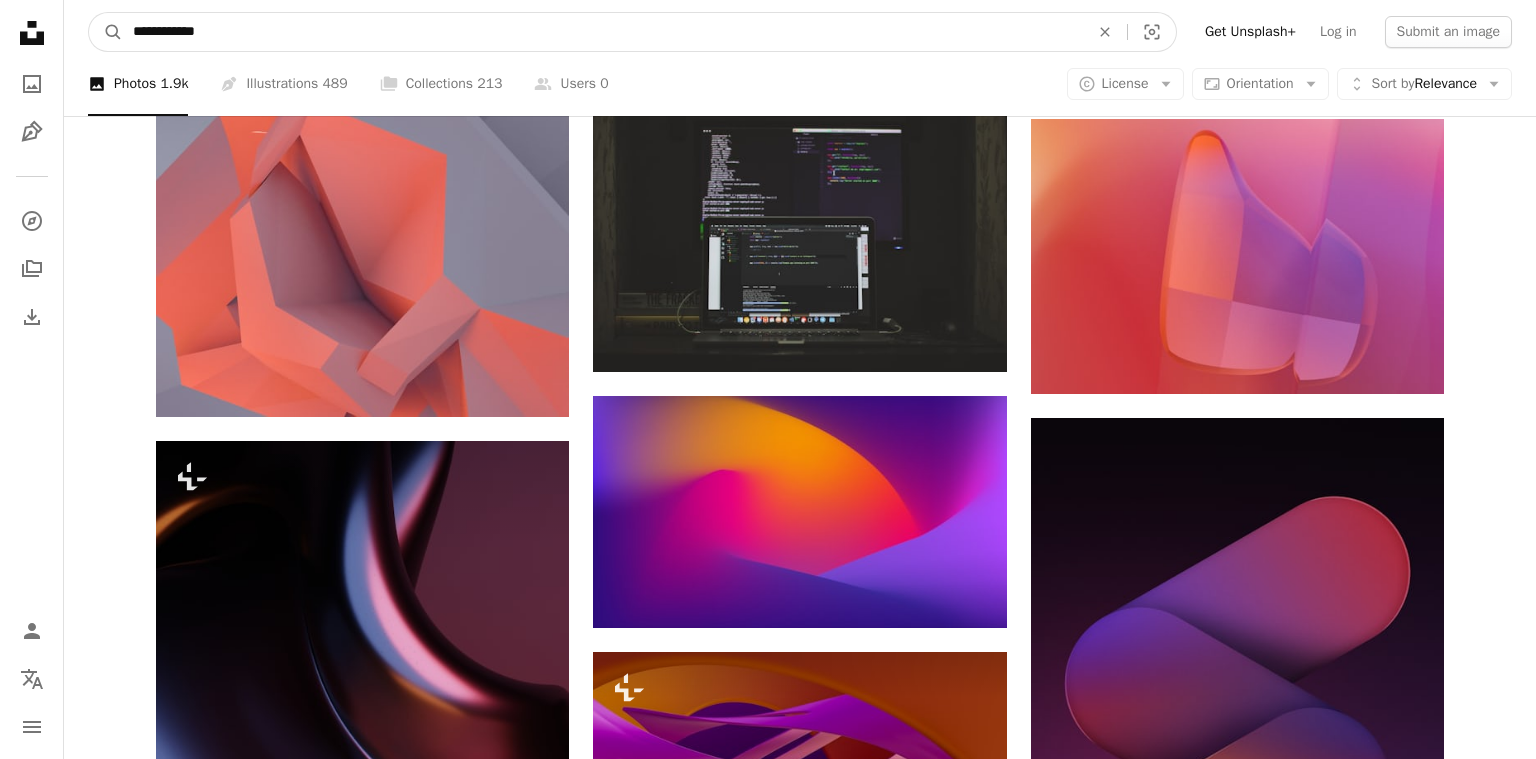 click on "**********" at bounding box center (603, 32) 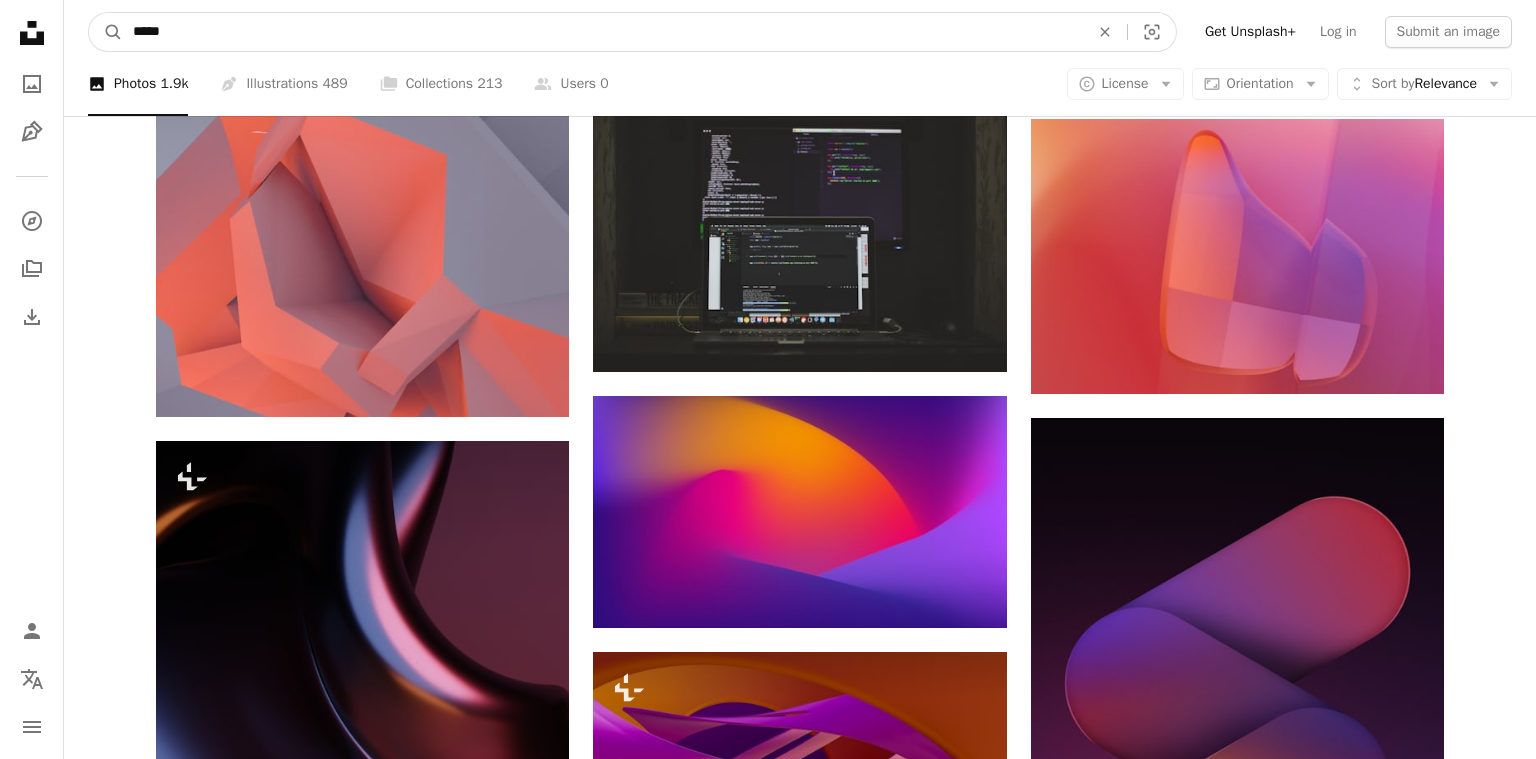 type on "*****" 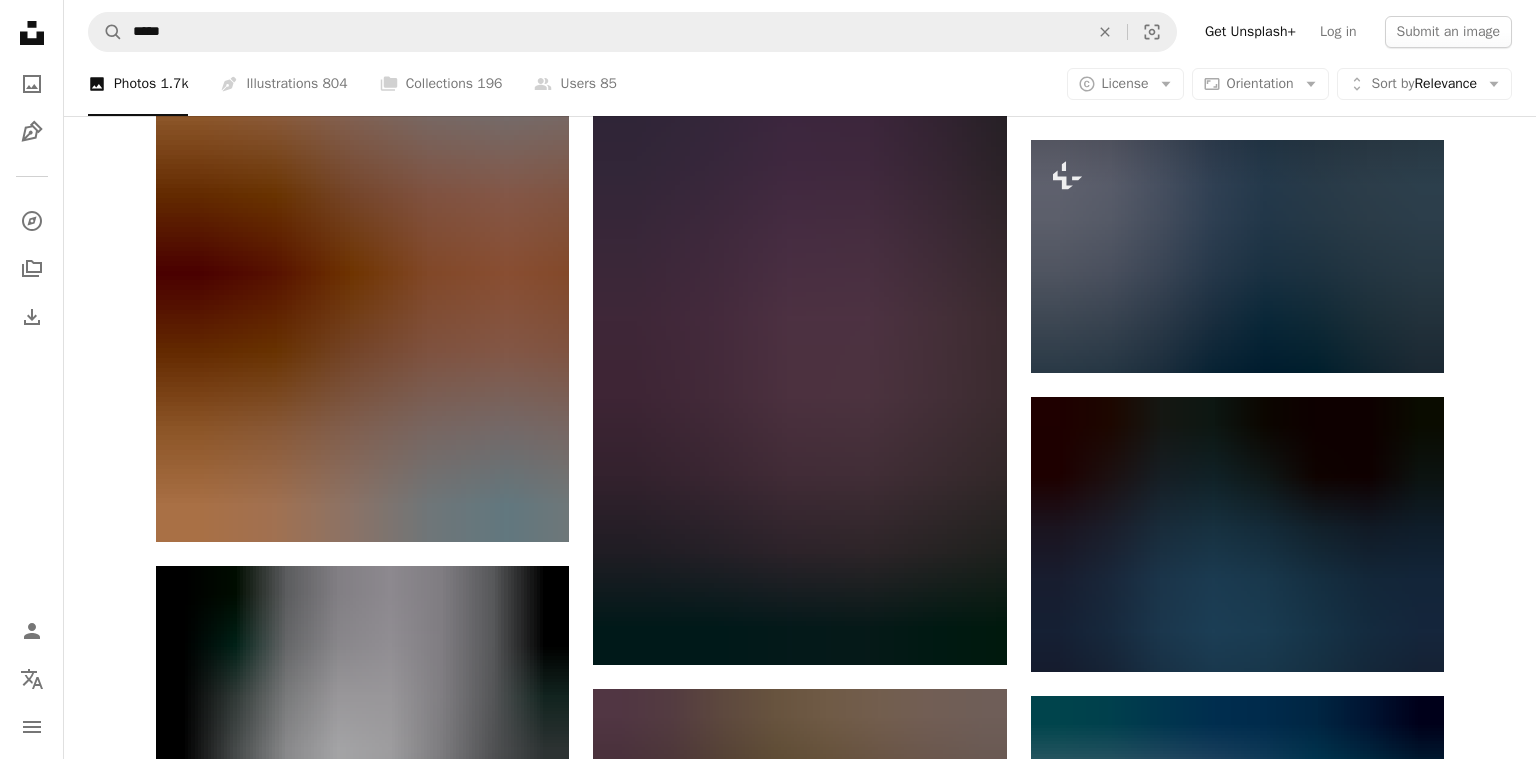 scroll, scrollTop: 8424, scrollLeft: 0, axis: vertical 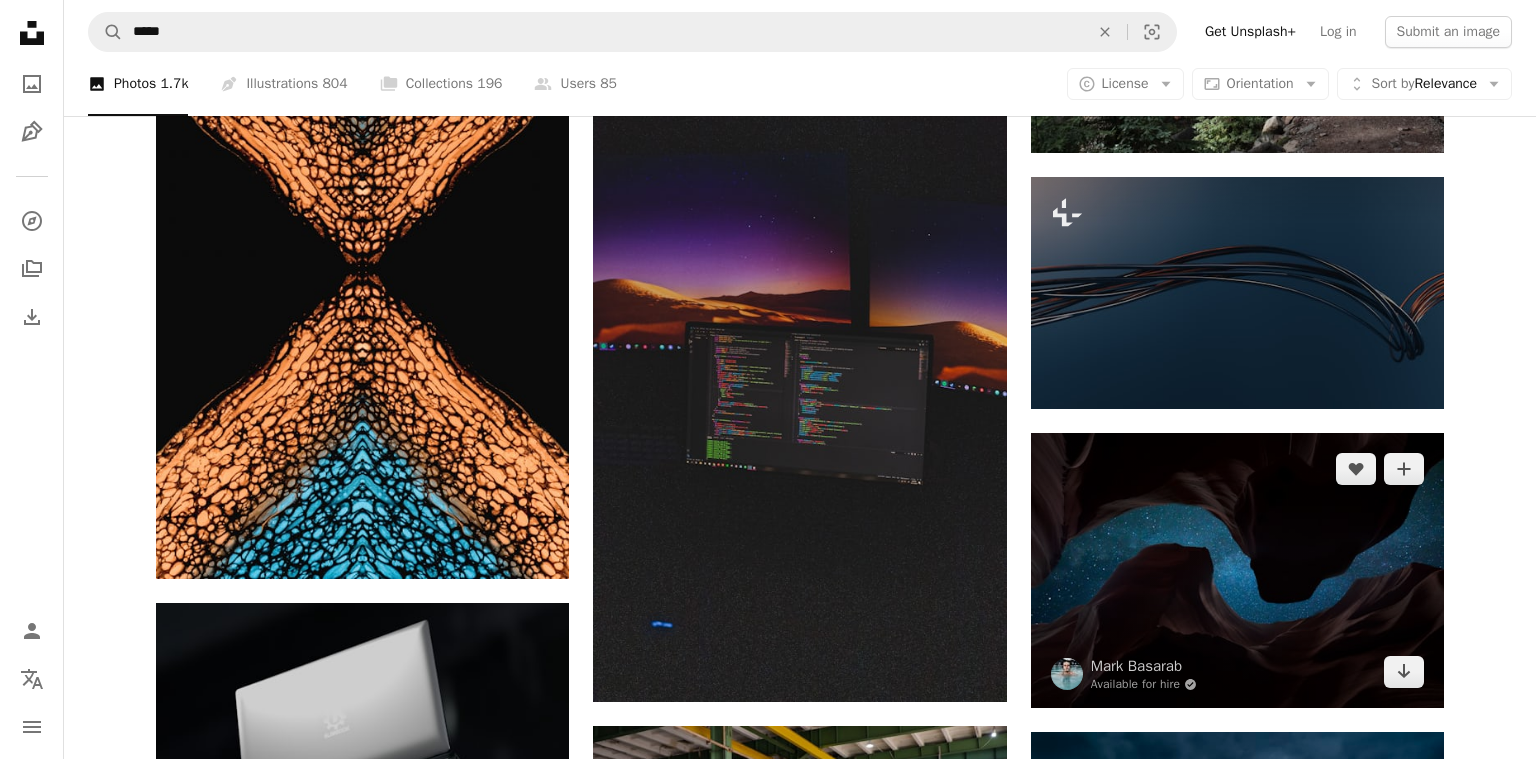 click at bounding box center [1237, 570] 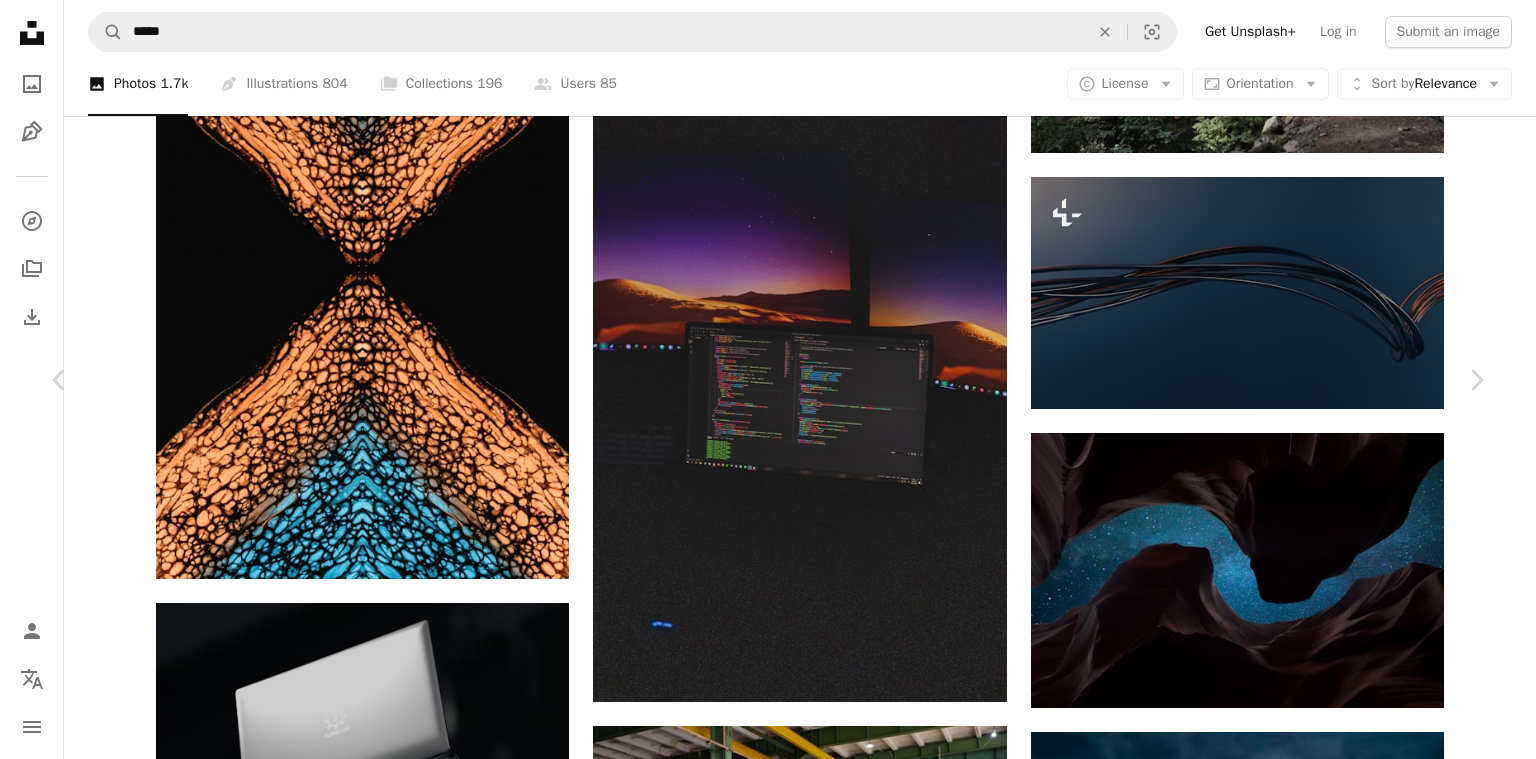 click at bounding box center (760, 5275) 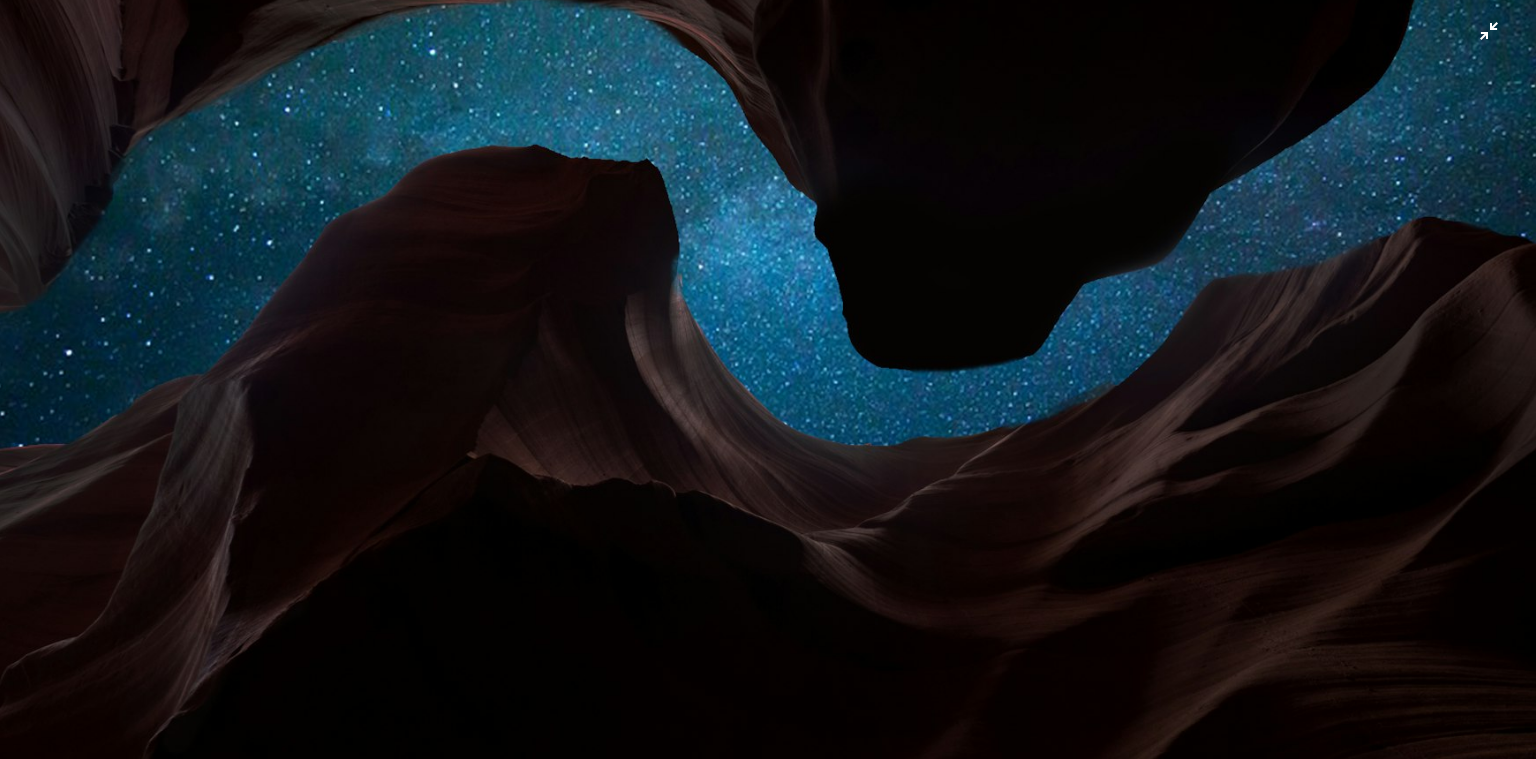 scroll, scrollTop: 0, scrollLeft: 0, axis: both 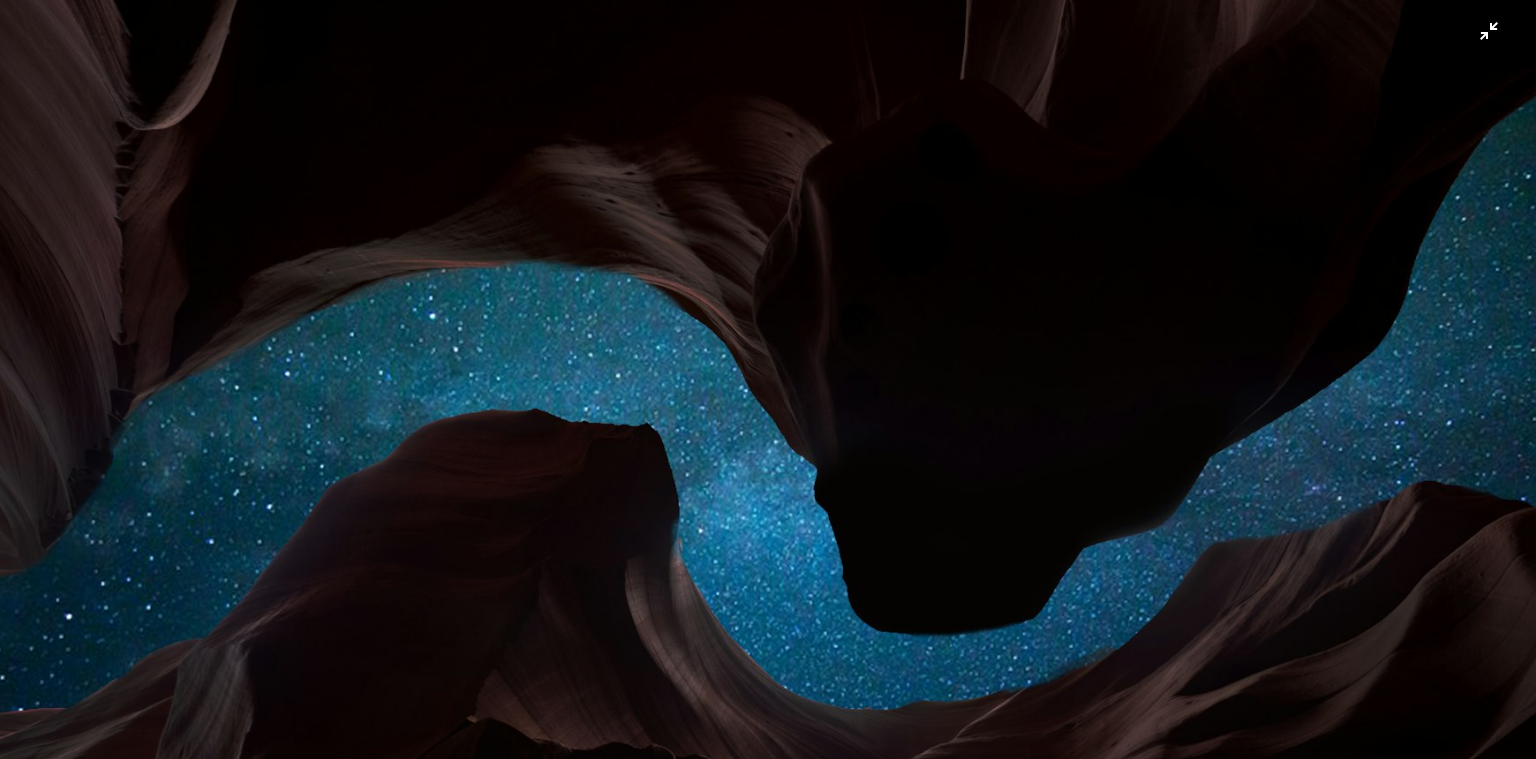 type 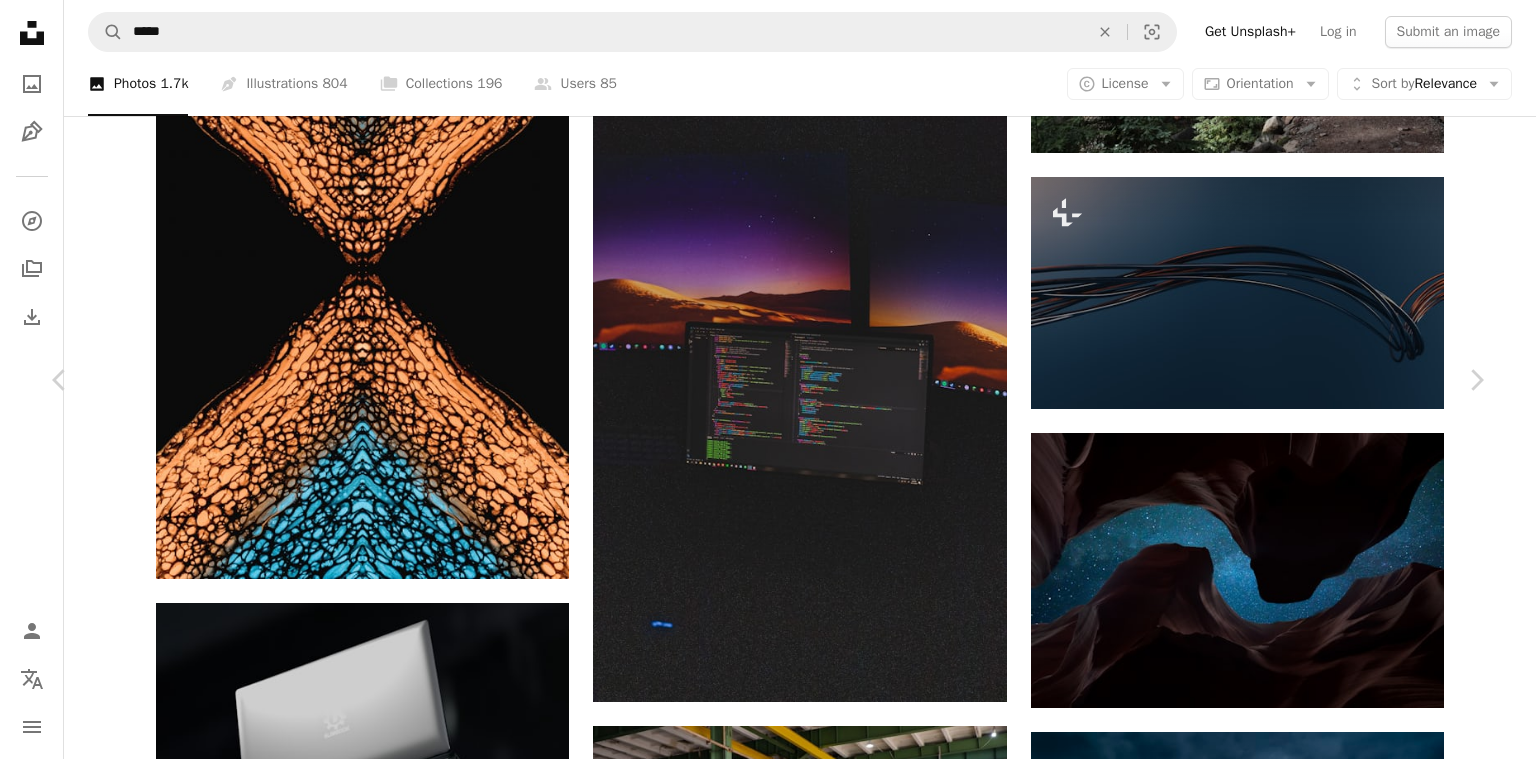 scroll, scrollTop: 286, scrollLeft: 0, axis: vertical 